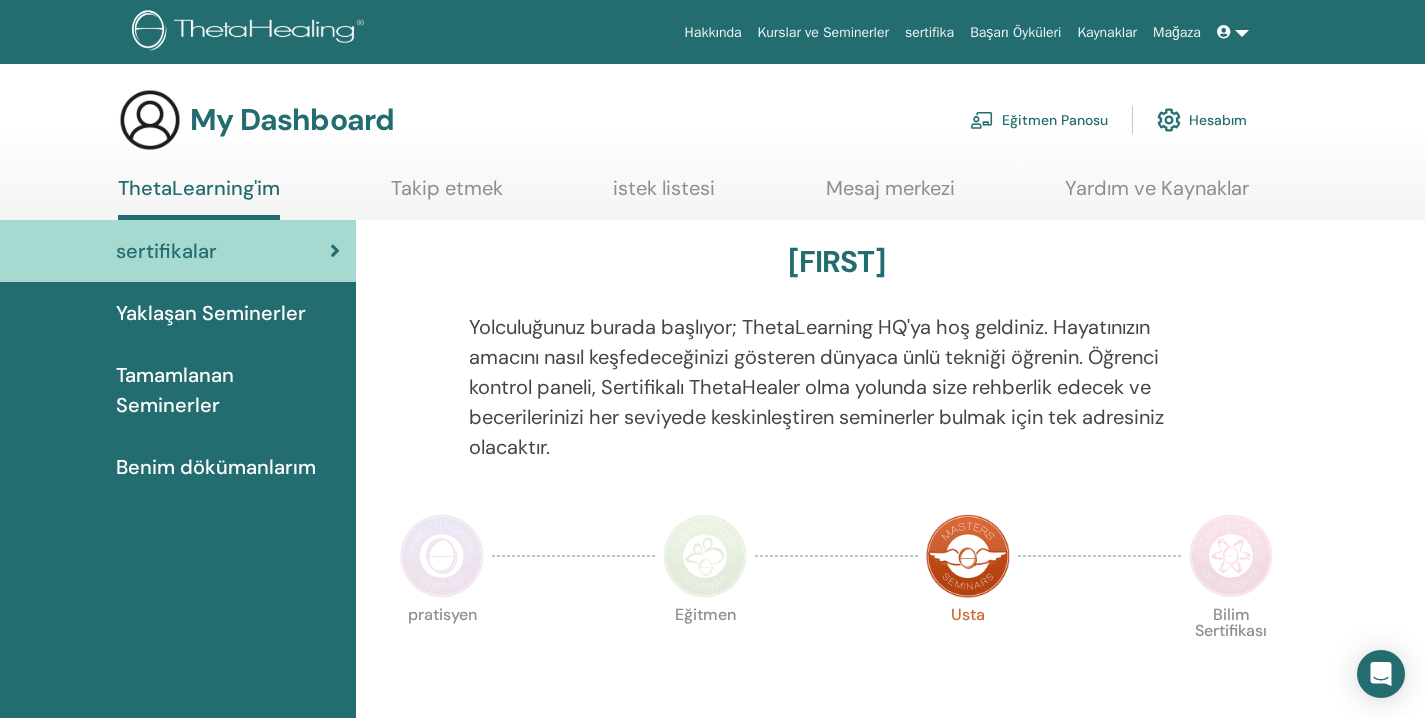 scroll, scrollTop: 0, scrollLeft: 0, axis: both 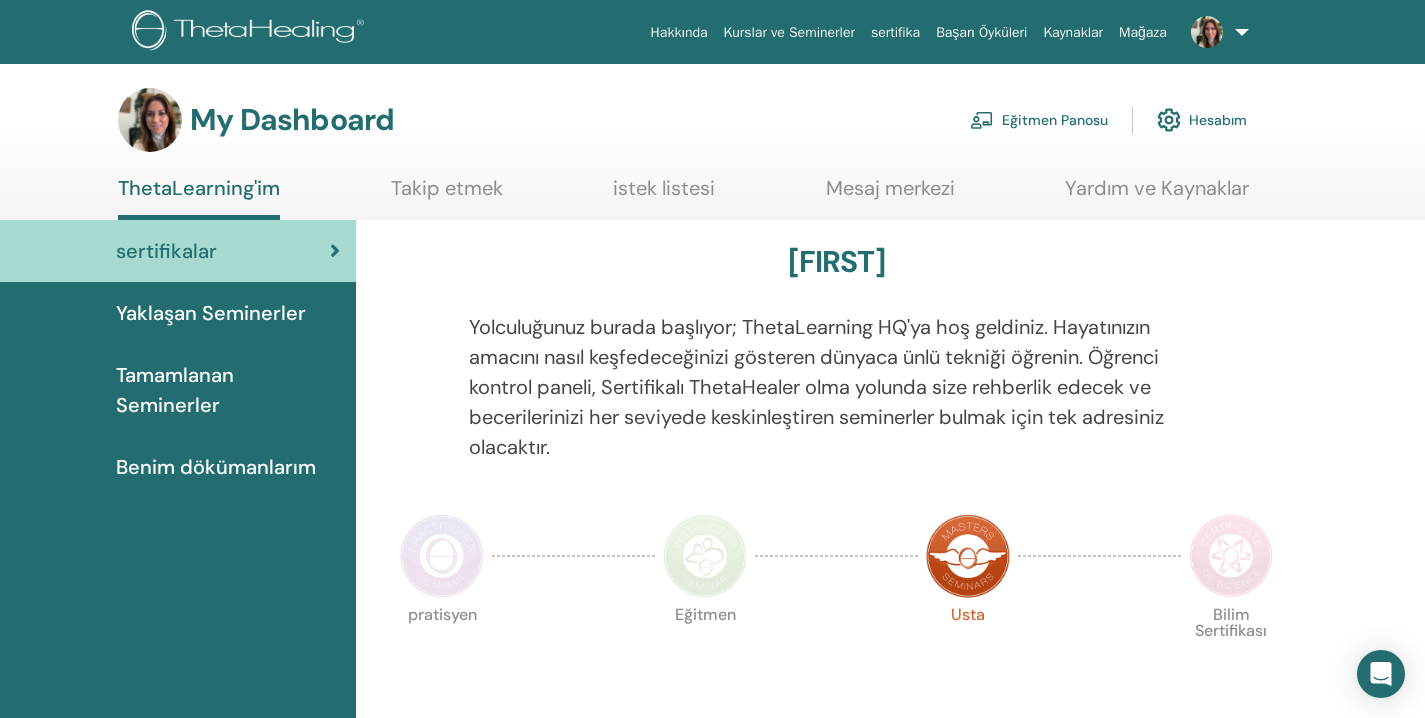 click on "Eğitmen Panosu" at bounding box center (1039, 120) 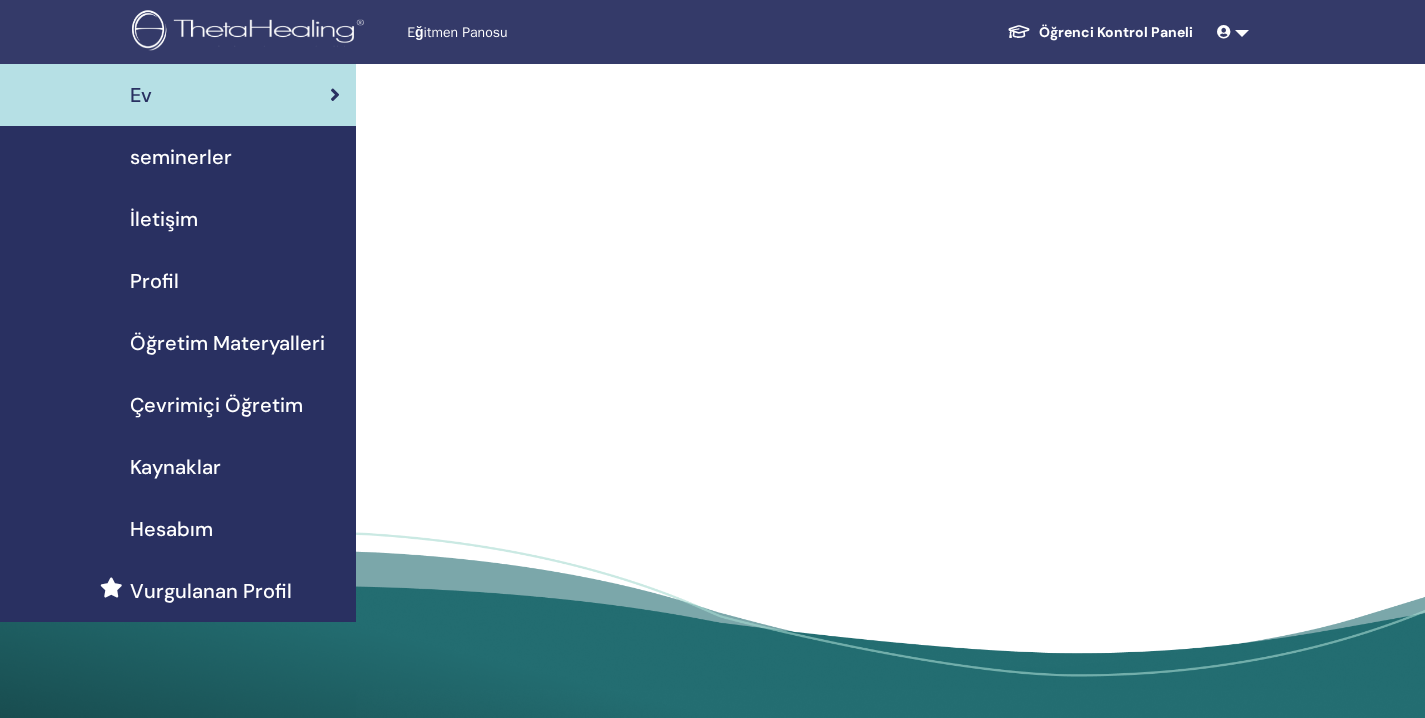 scroll, scrollTop: 0, scrollLeft: 0, axis: both 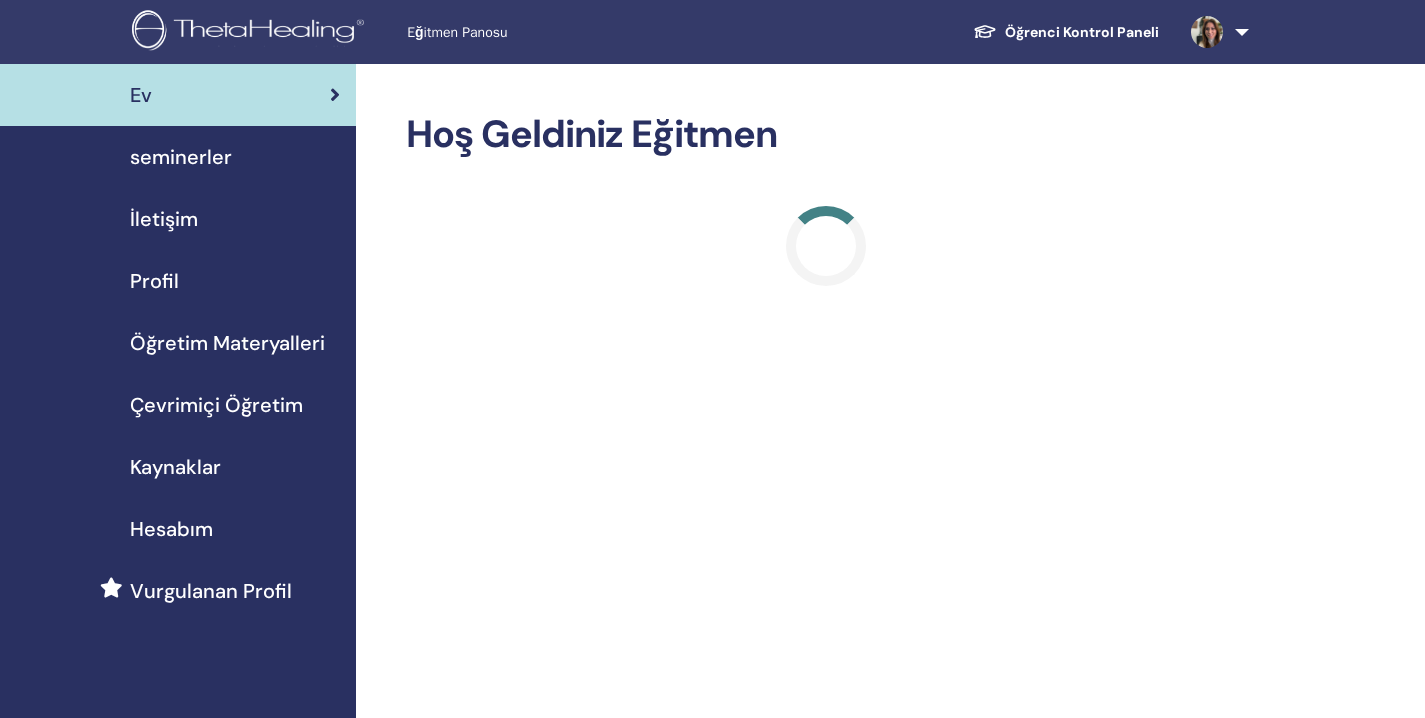 click on "seminerler" at bounding box center (181, 157) 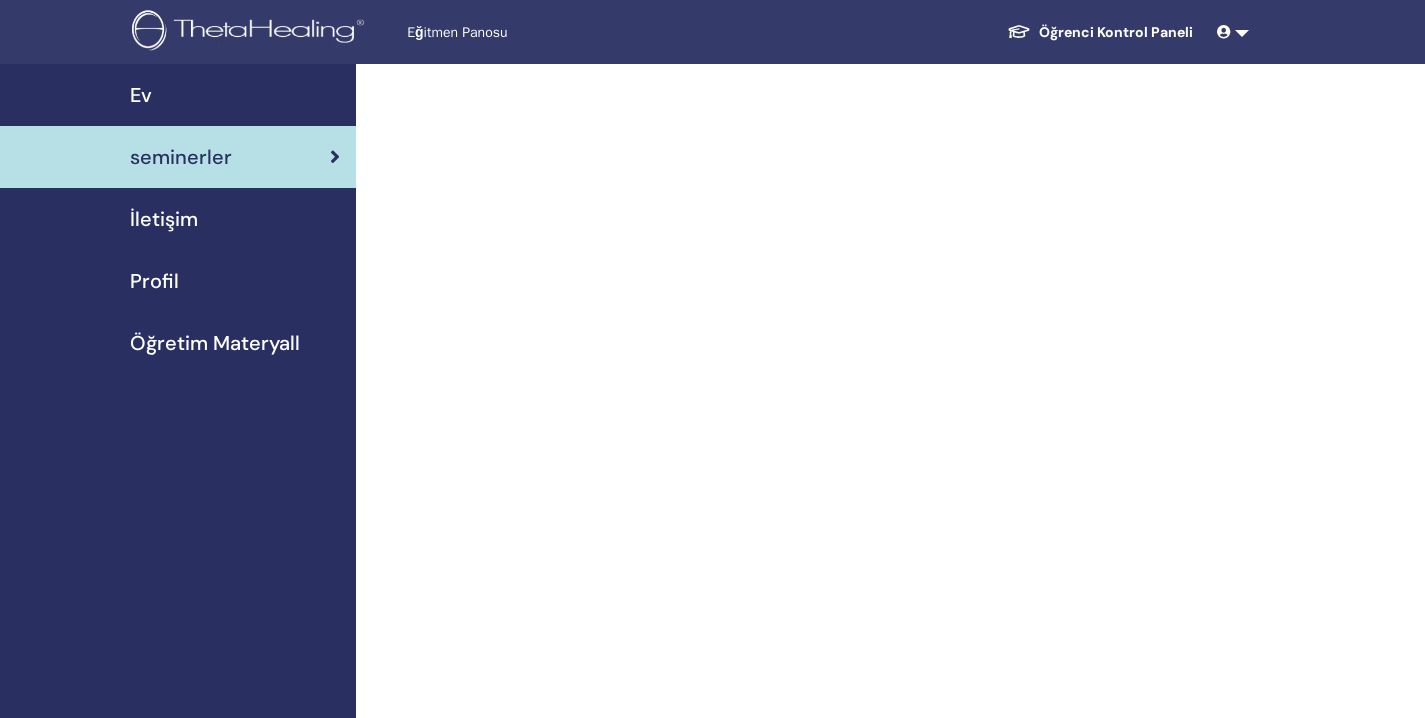 scroll, scrollTop: 0, scrollLeft: 0, axis: both 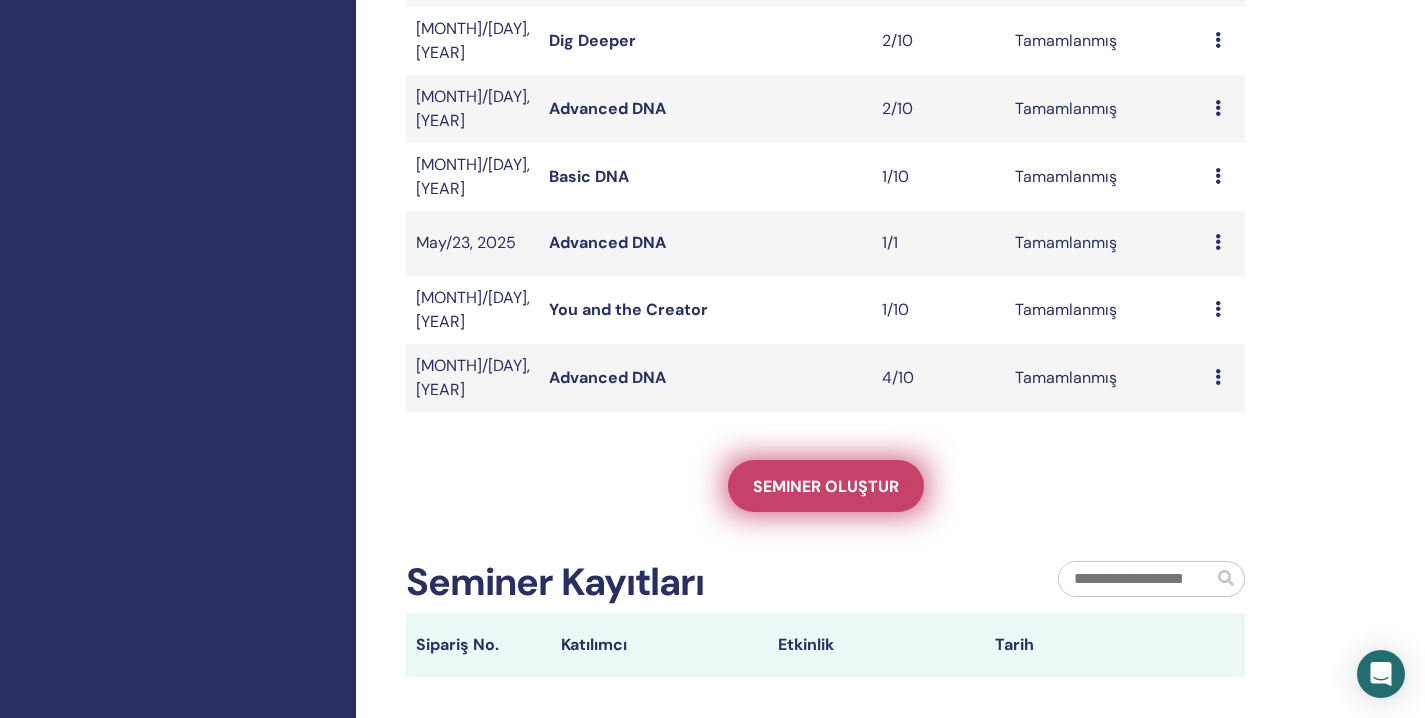 click on "Seminer oluştur" at bounding box center (826, 486) 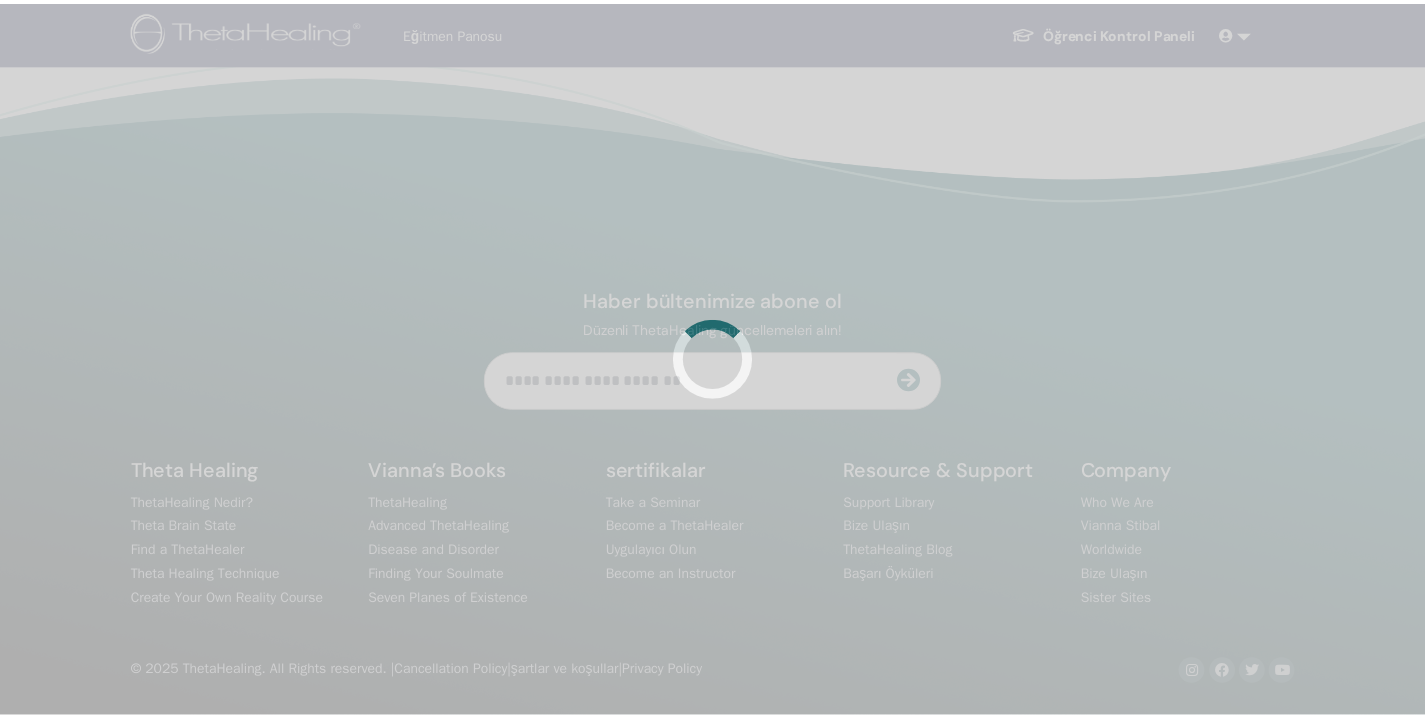 scroll, scrollTop: 0, scrollLeft: 0, axis: both 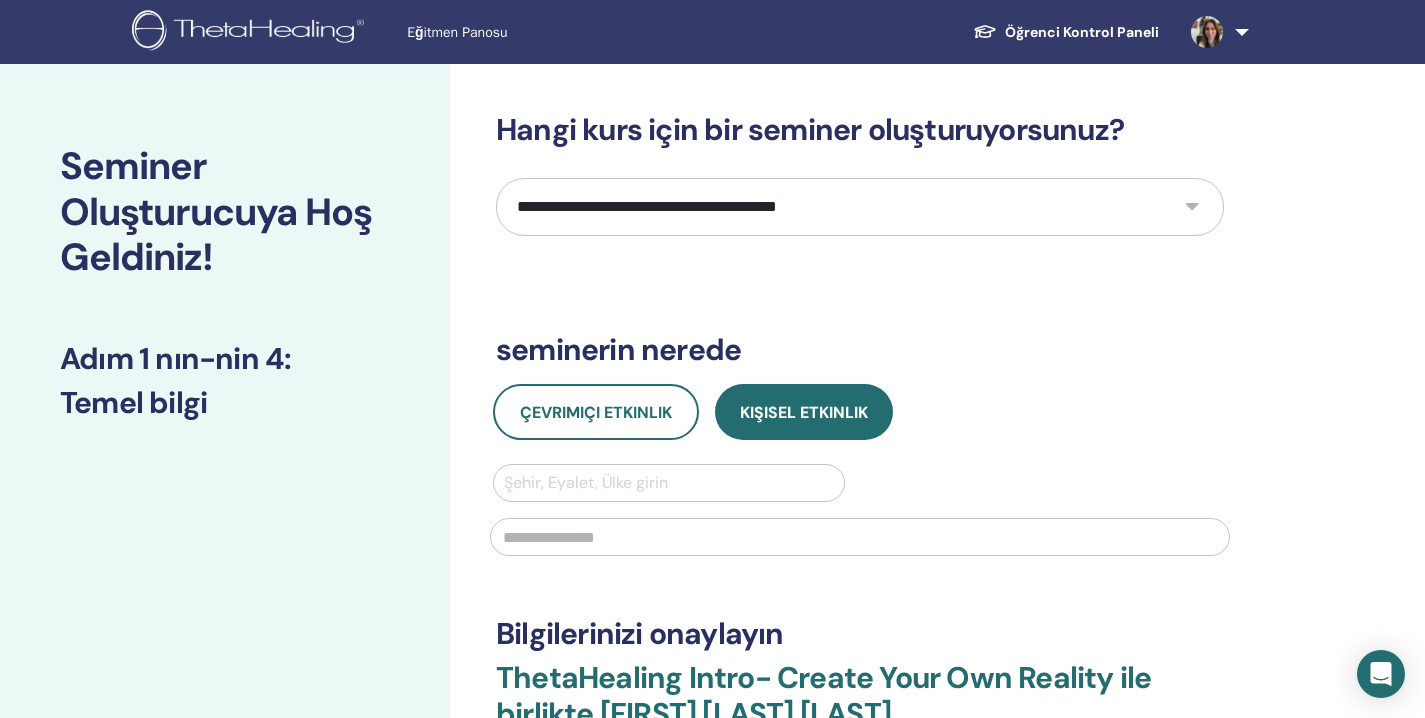 click on "**********" at bounding box center (860, 207) 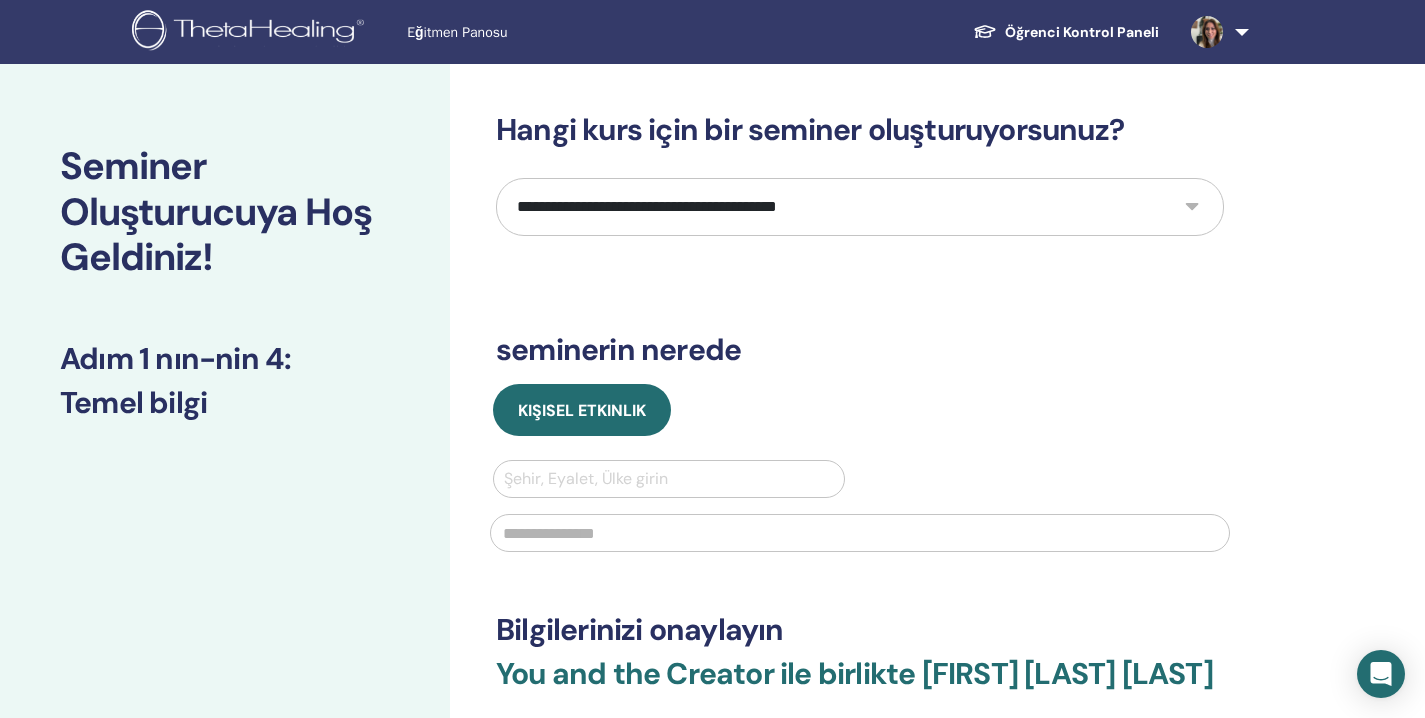 click on "**********" at bounding box center [860, 207] 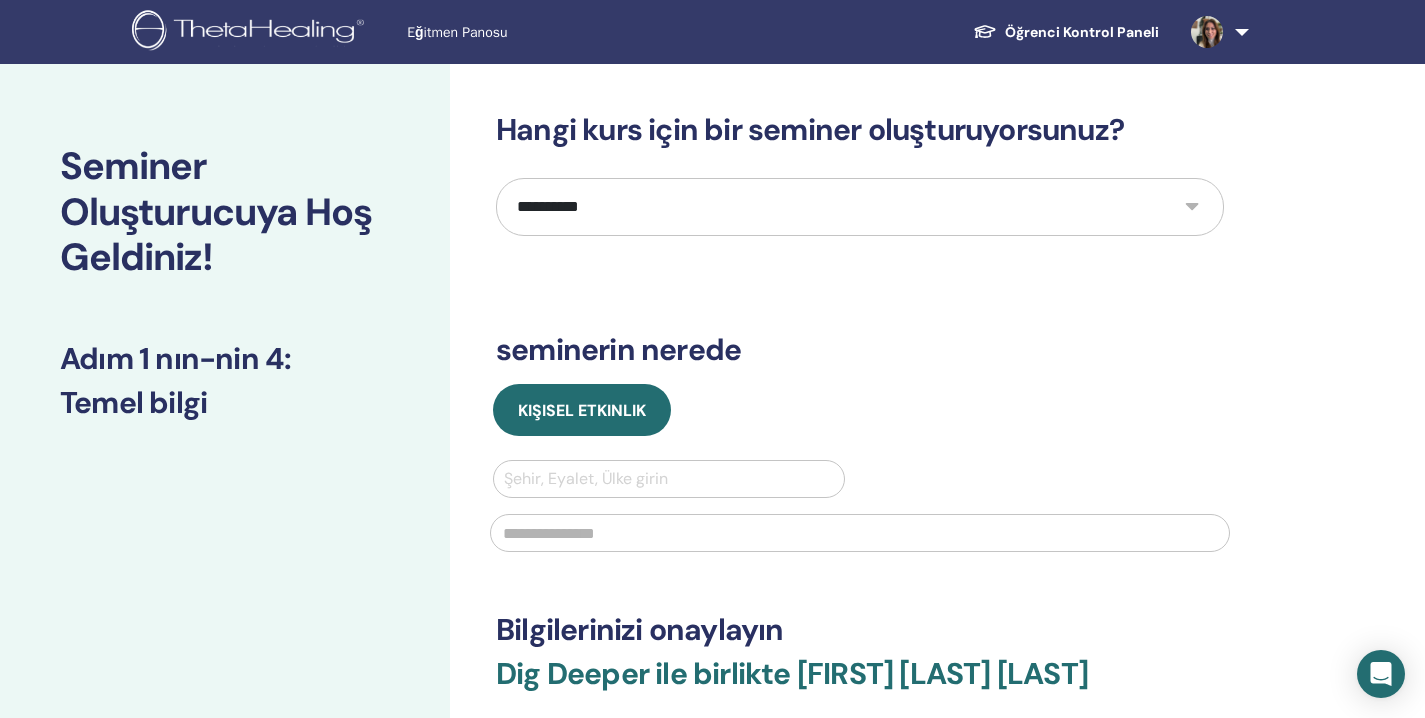 click on "**********" at bounding box center [860, 207] 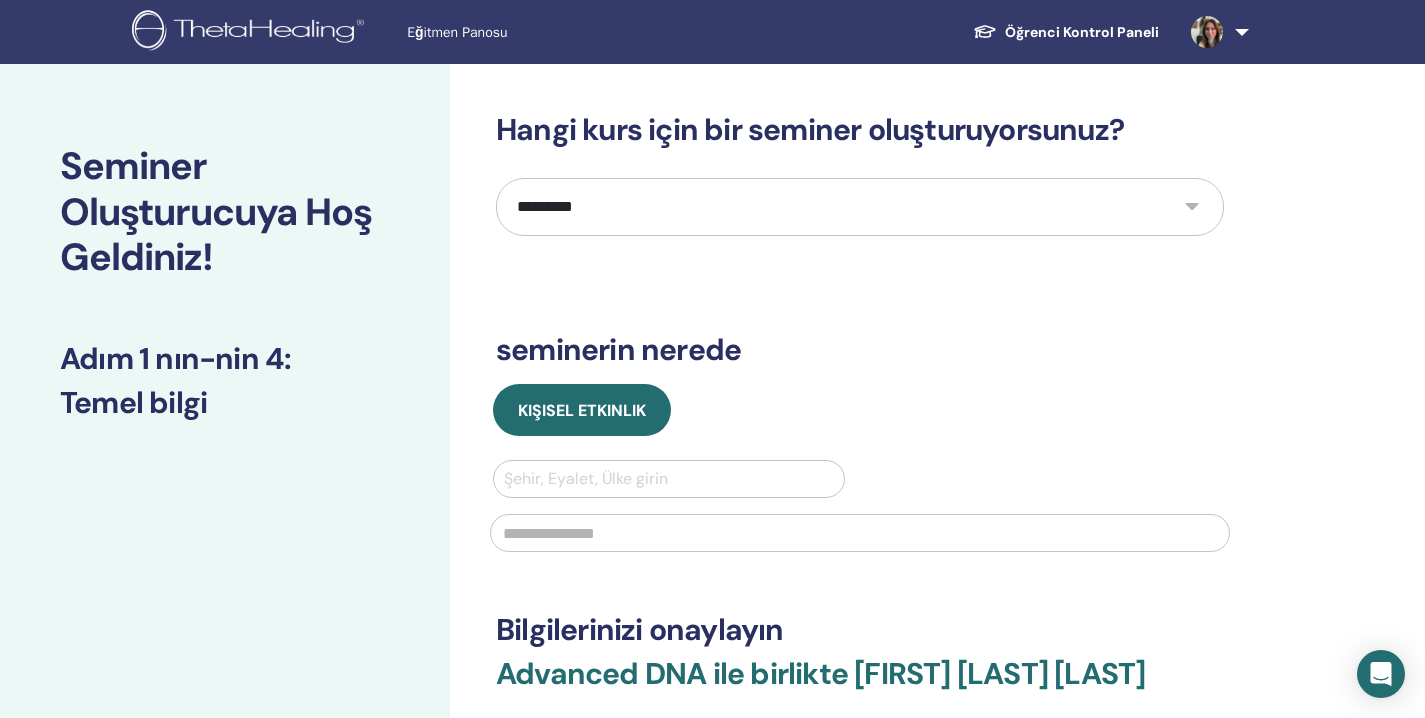 click on "**********" at bounding box center (860, 207) 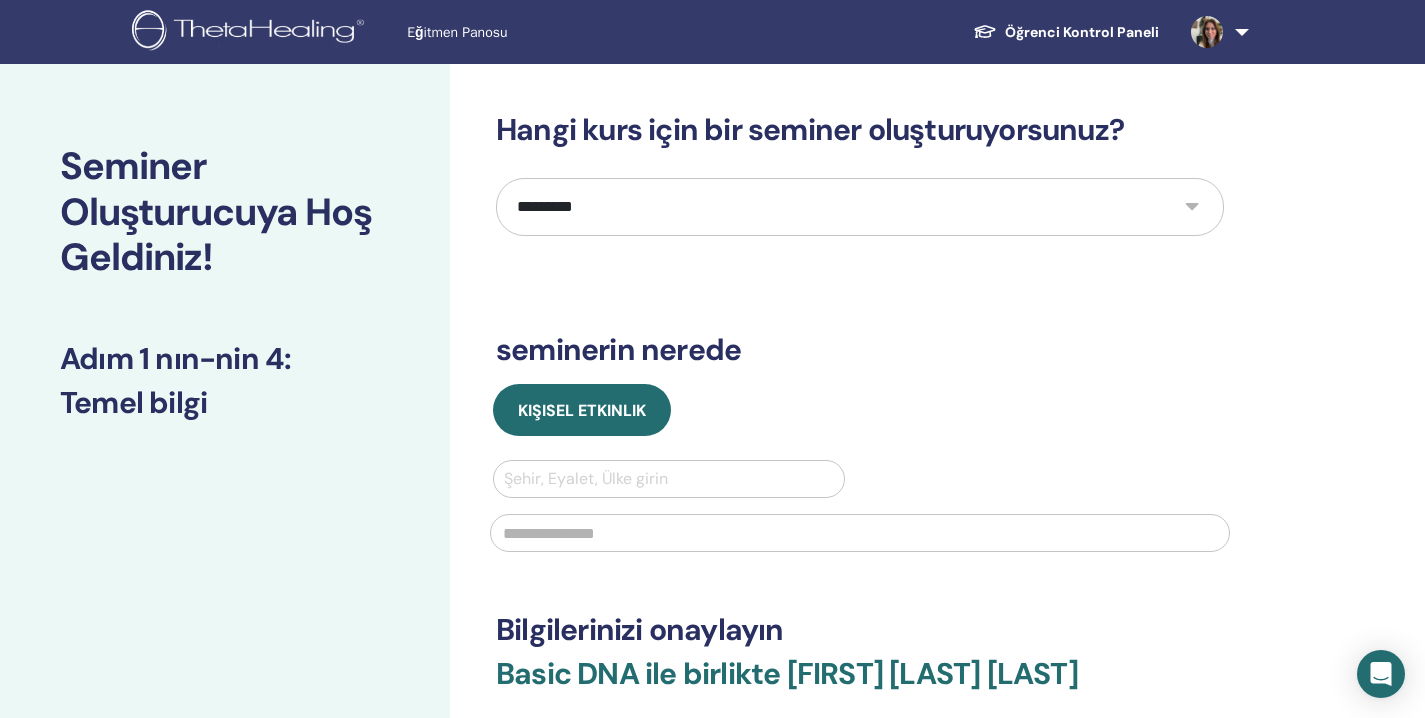 click on "**********" at bounding box center (860, 207) 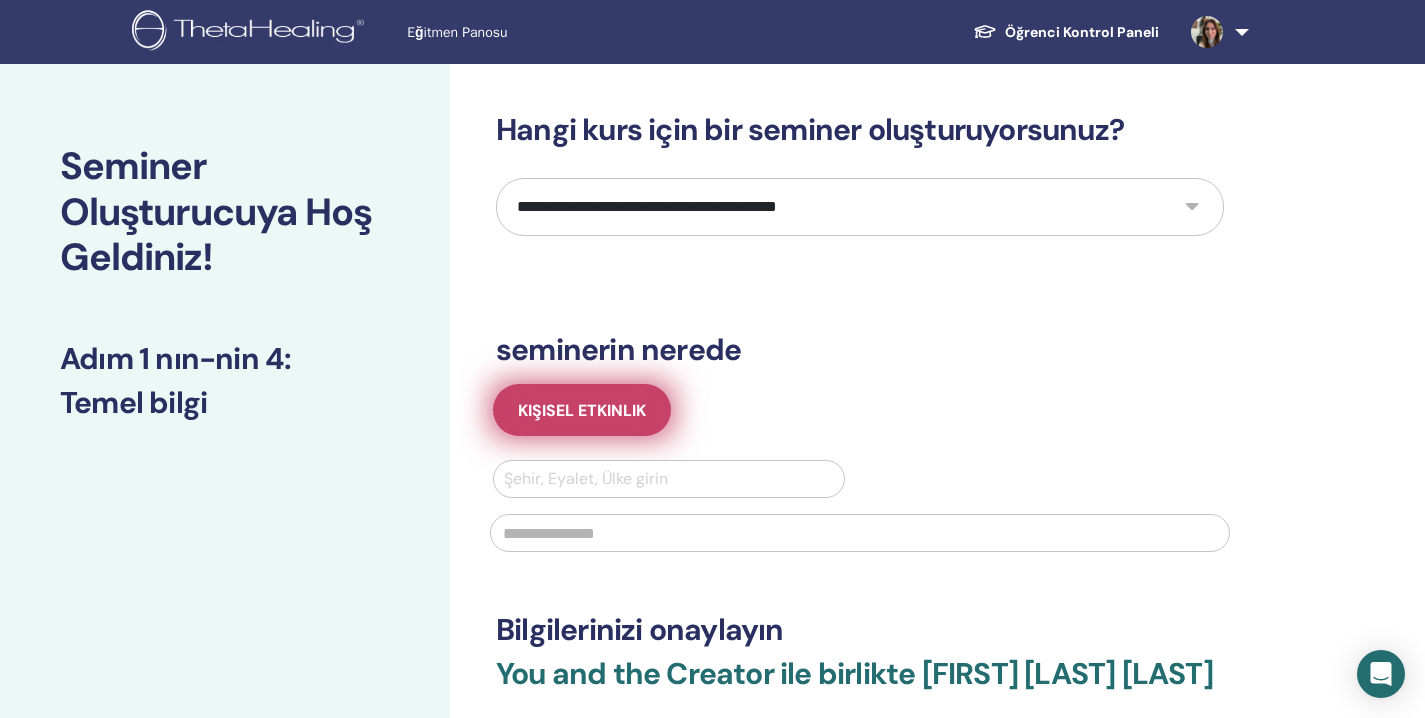 click on "Kişisel Etkinlik" at bounding box center (582, 410) 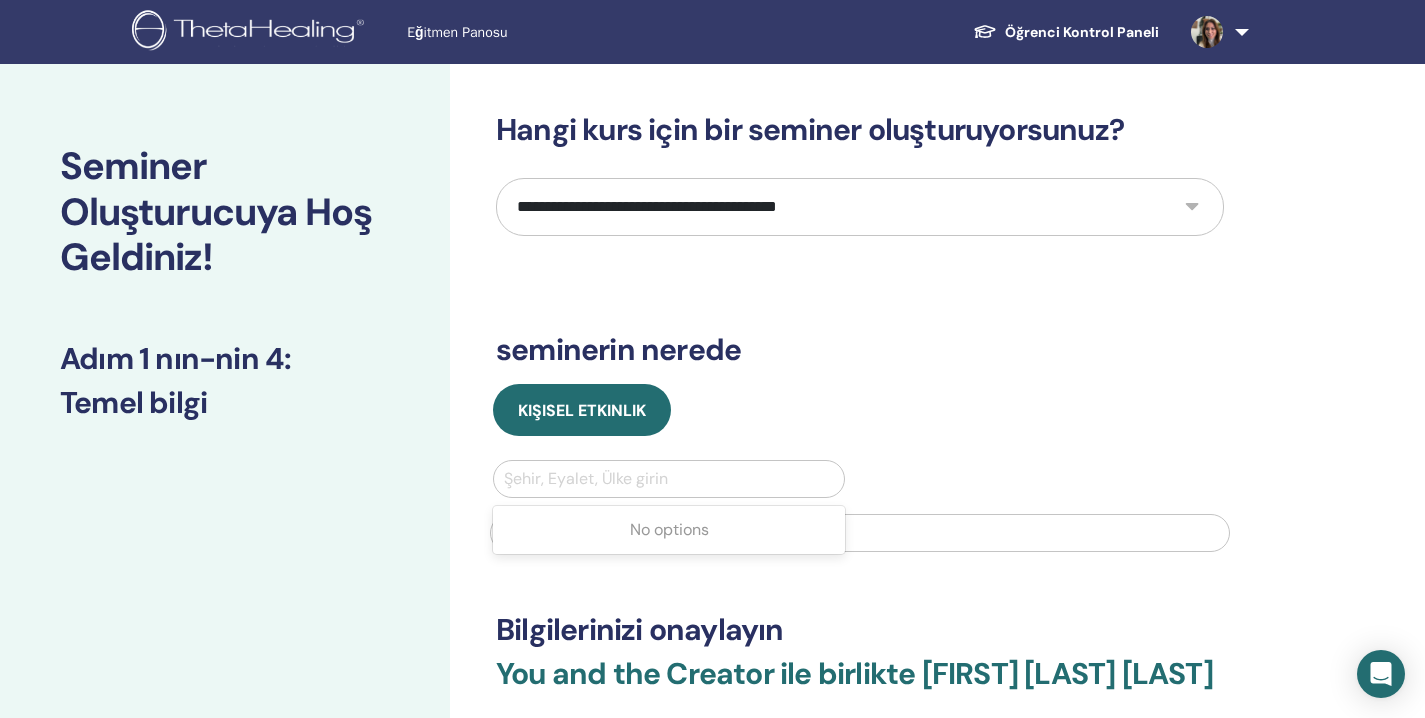 click at bounding box center [669, 479] 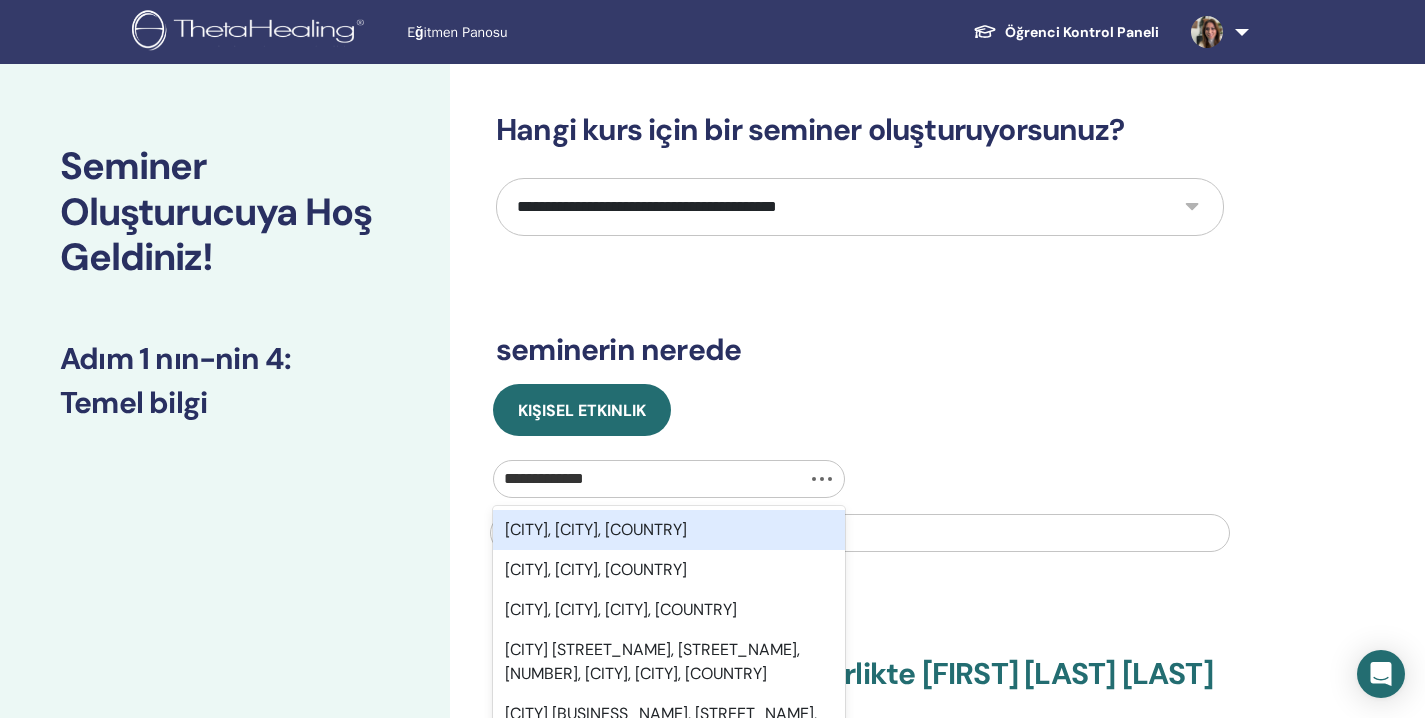 type on "**********" 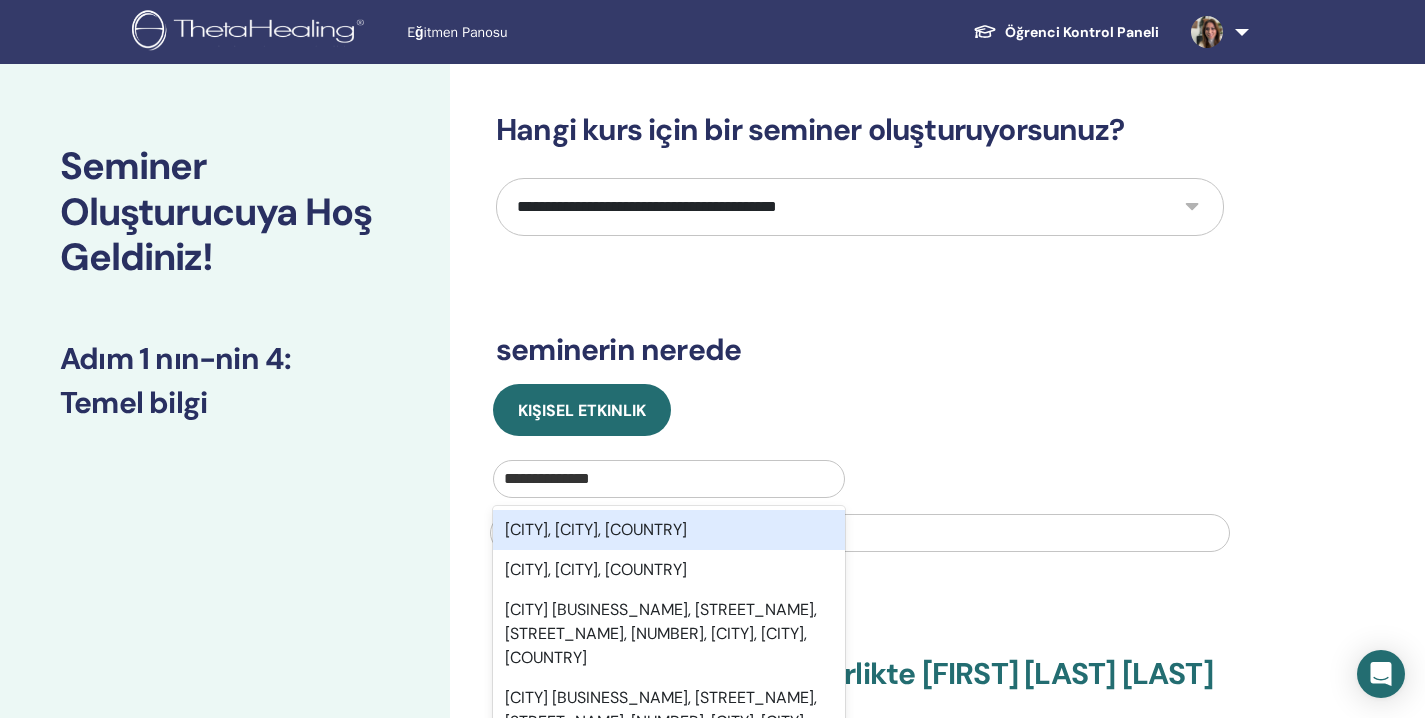 click on "Umraniye, İstanbul, TUR" at bounding box center (669, 530) 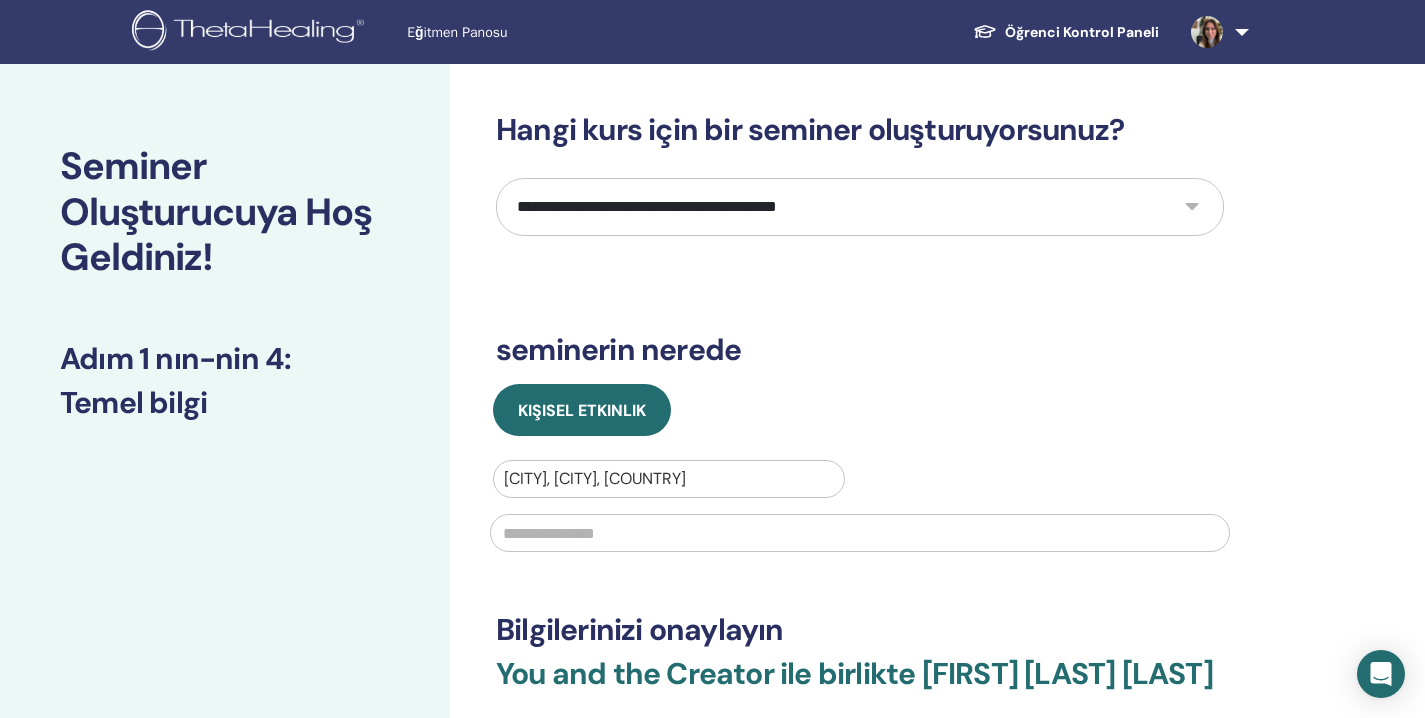 click at bounding box center [860, 533] 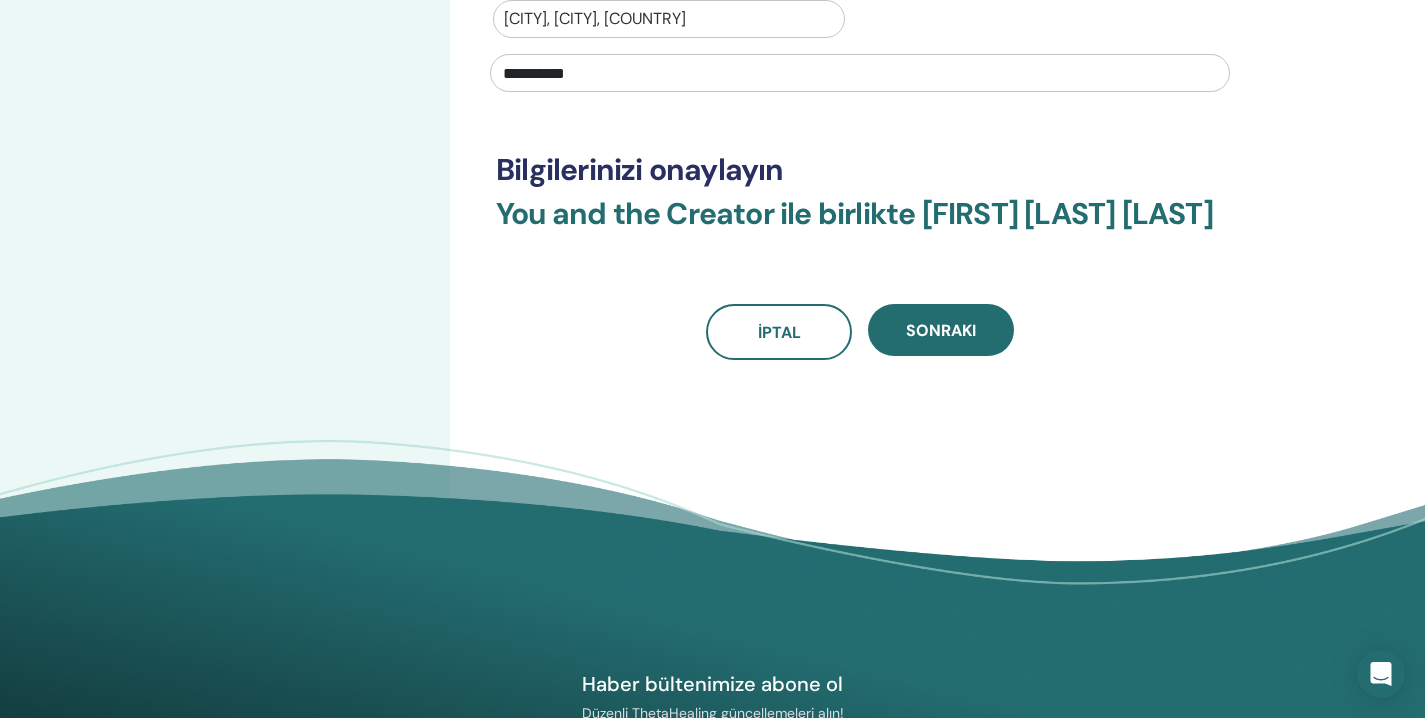 scroll, scrollTop: 472, scrollLeft: 0, axis: vertical 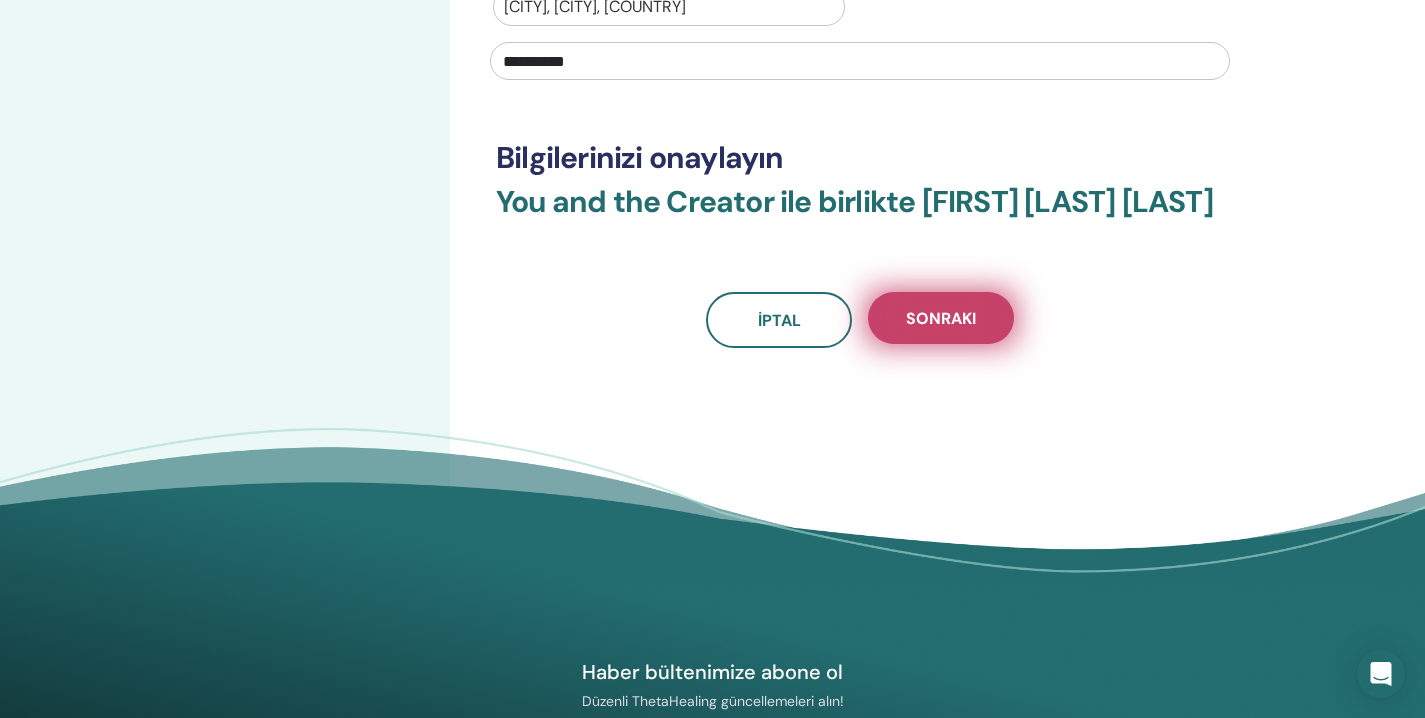 type on "**********" 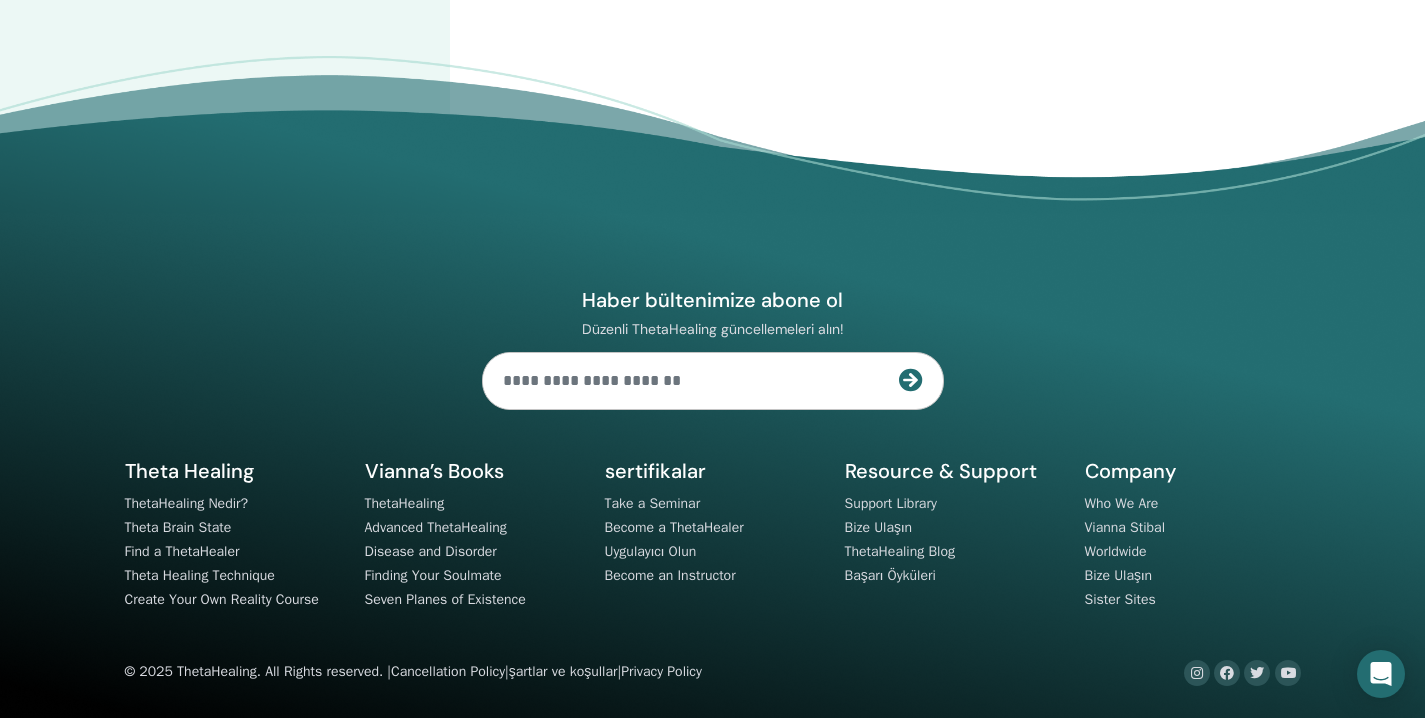 scroll, scrollTop: 0, scrollLeft: 0, axis: both 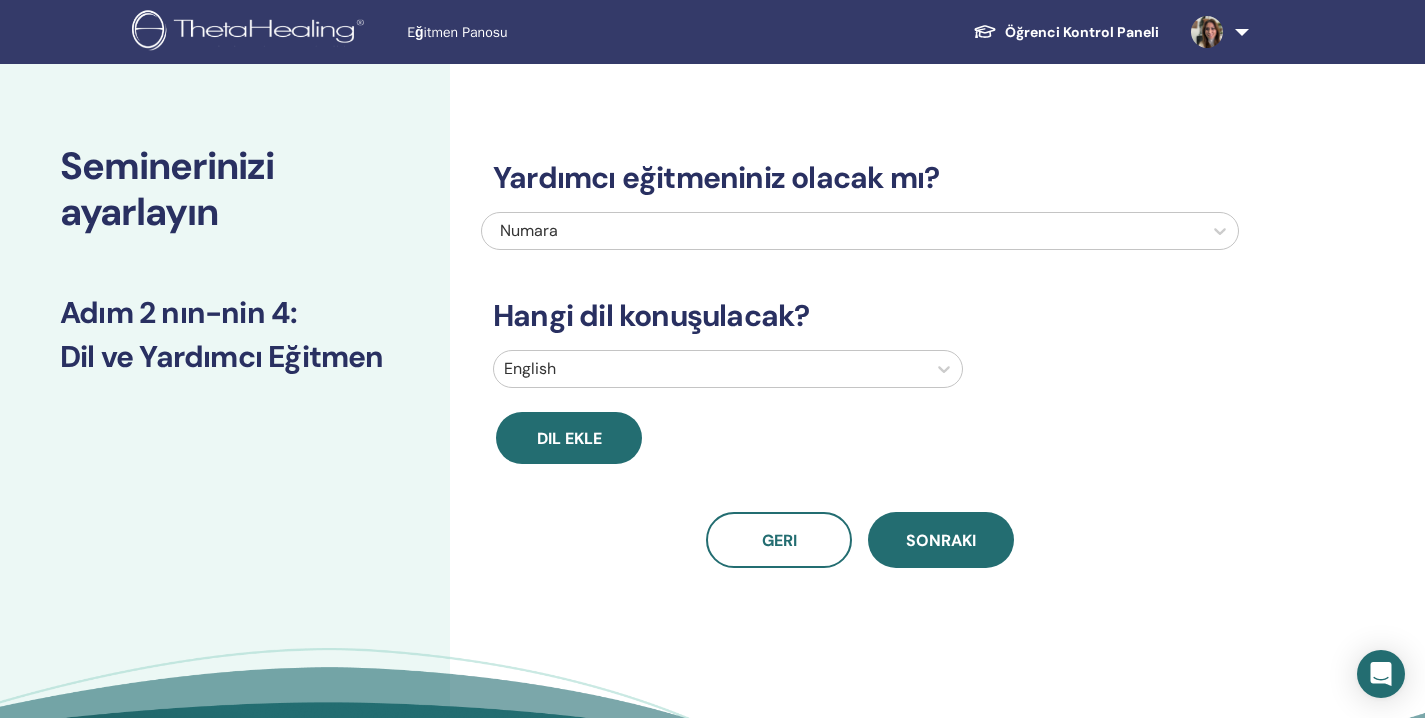 click at bounding box center [842, 231] 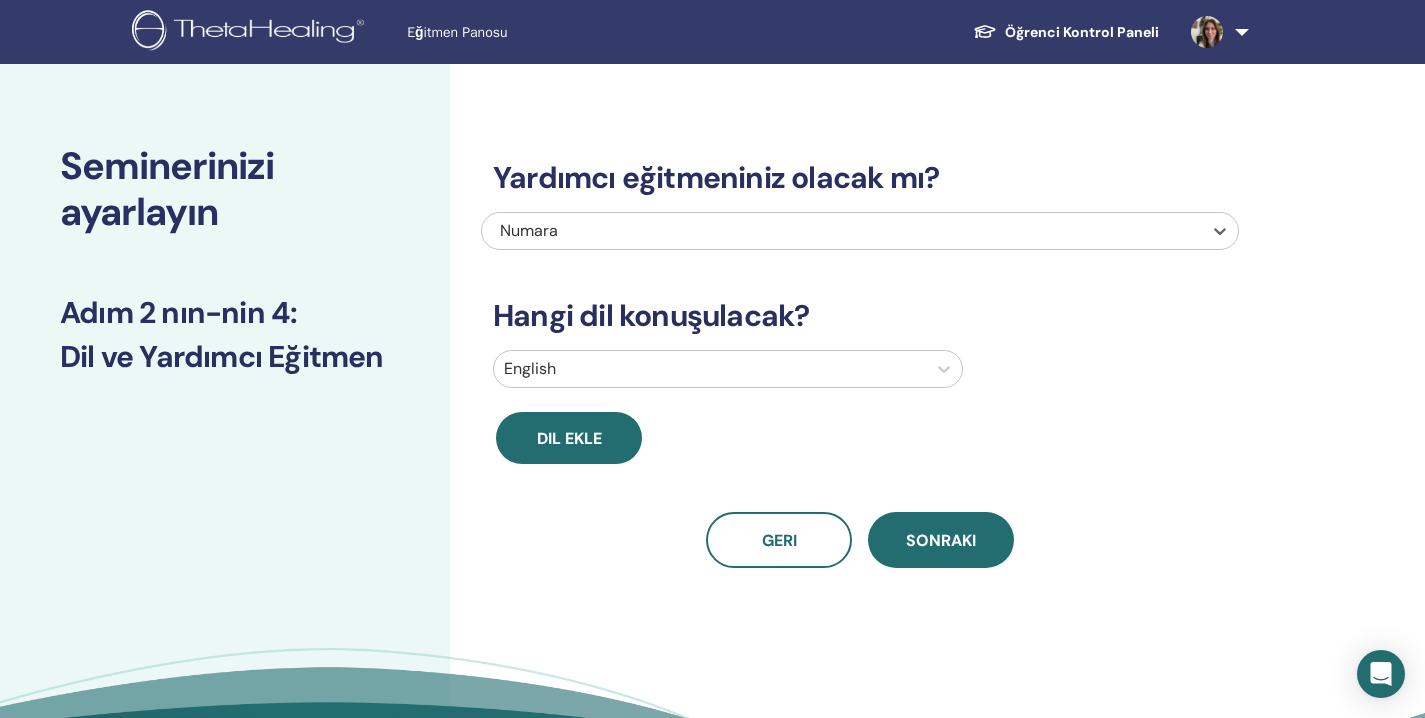 click at bounding box center (842, 231) 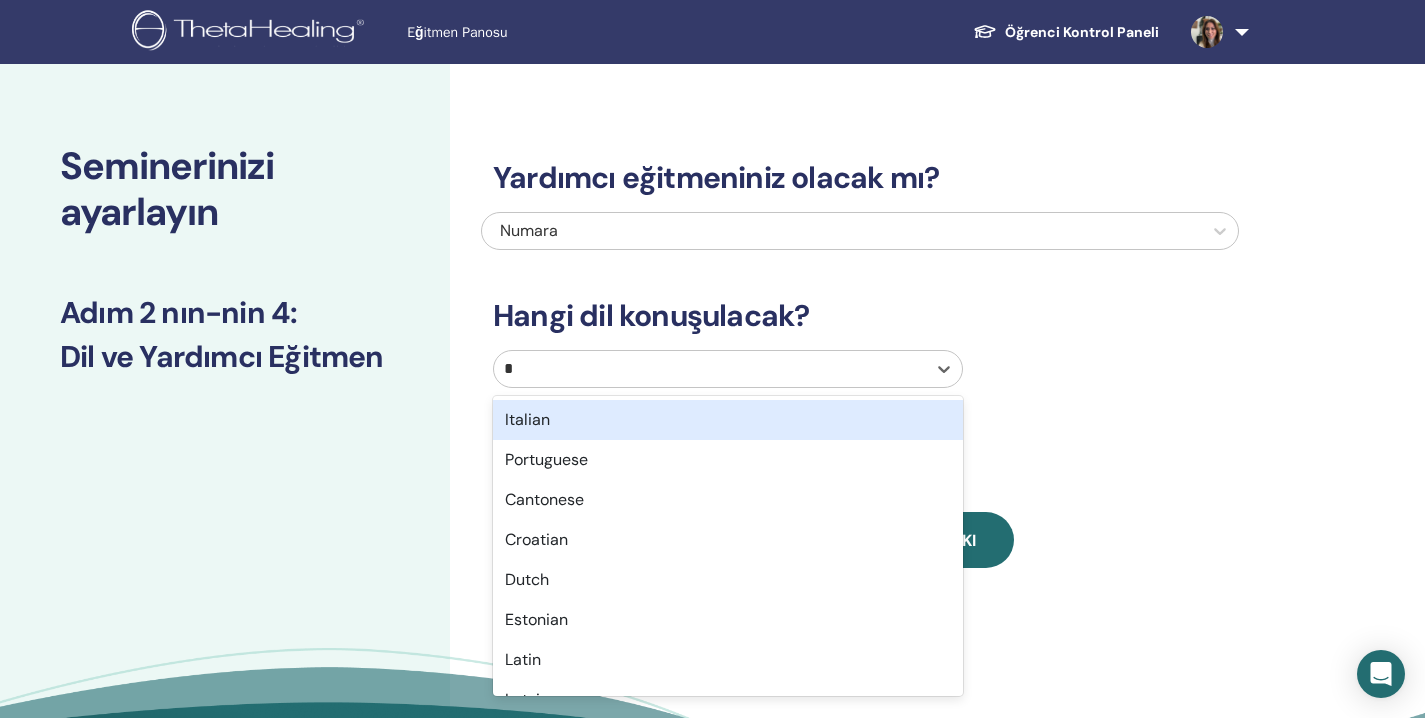 type on "**" 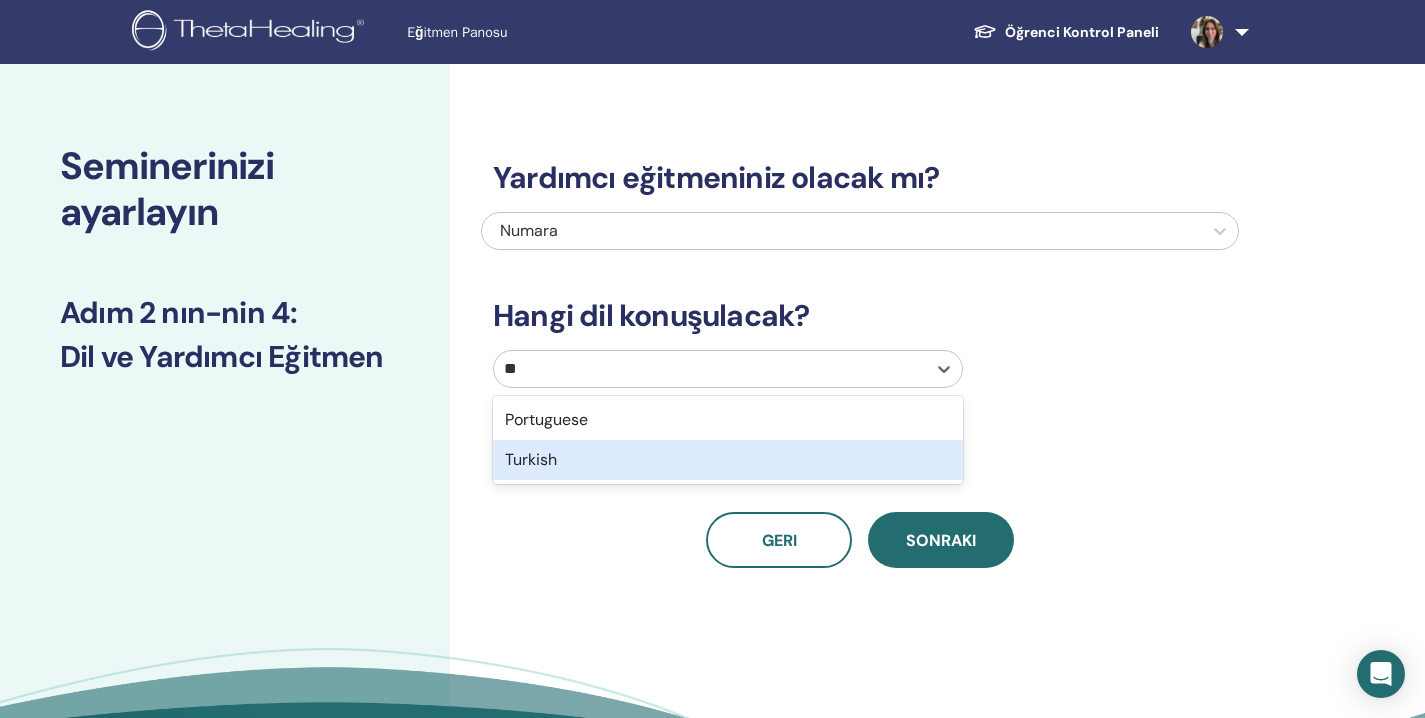 click on "Turkish" at bounding box center (728, 460) 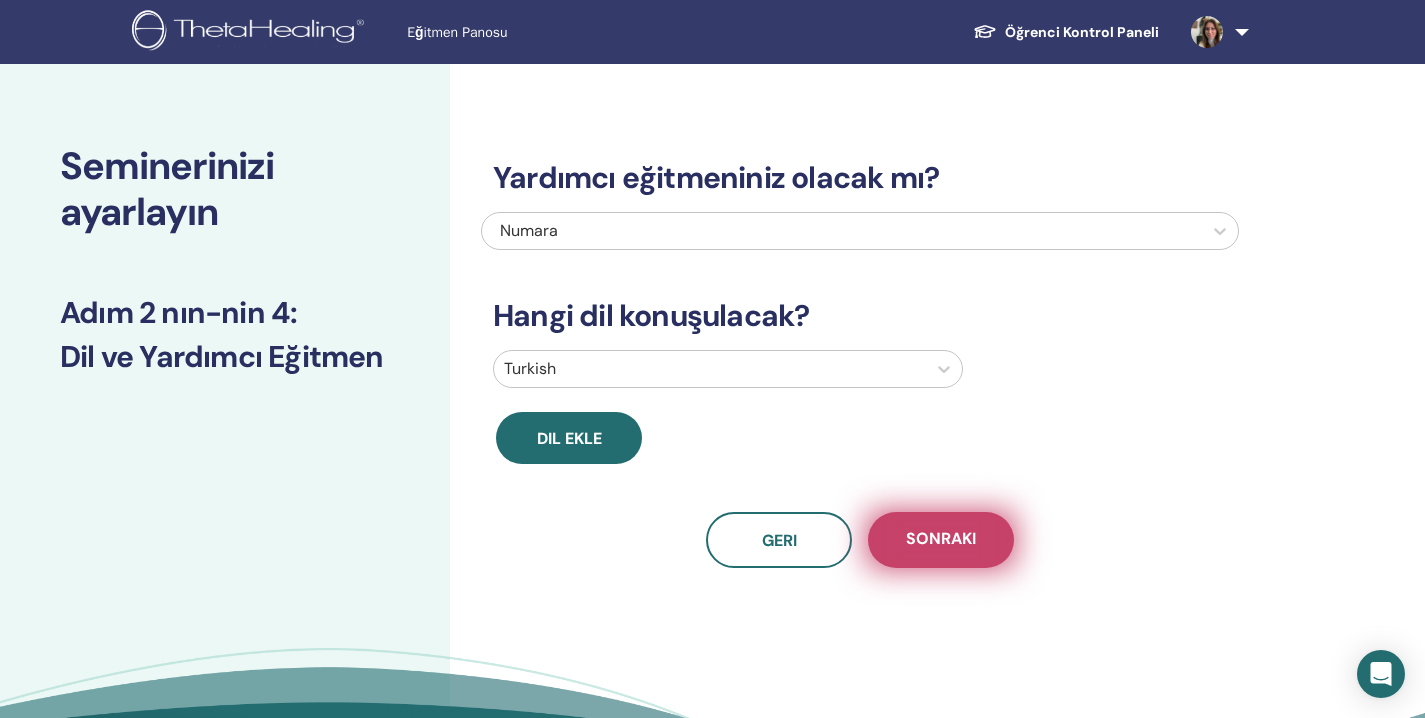 click on "Sonraki" at bounding box center (941, 540) 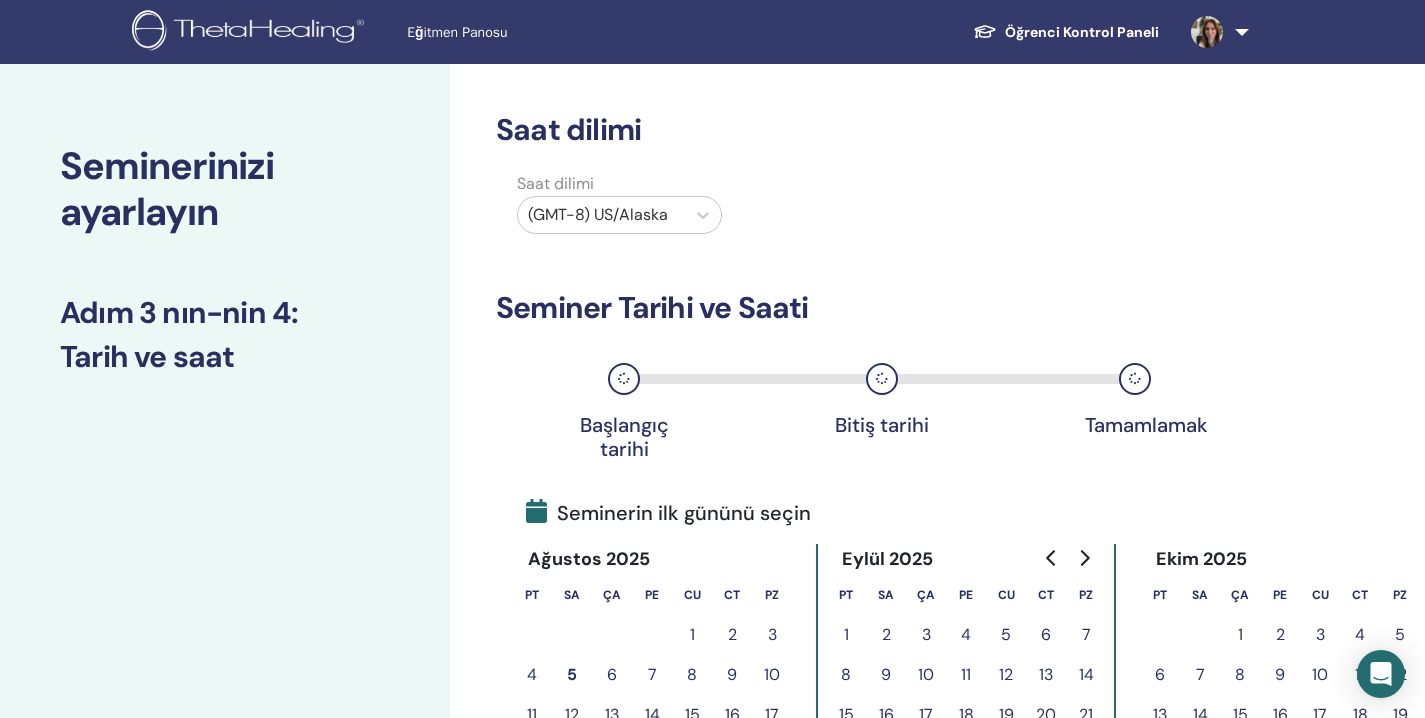 scroll, scrollTop: 68, scrollLeft: 0, axis: vertical 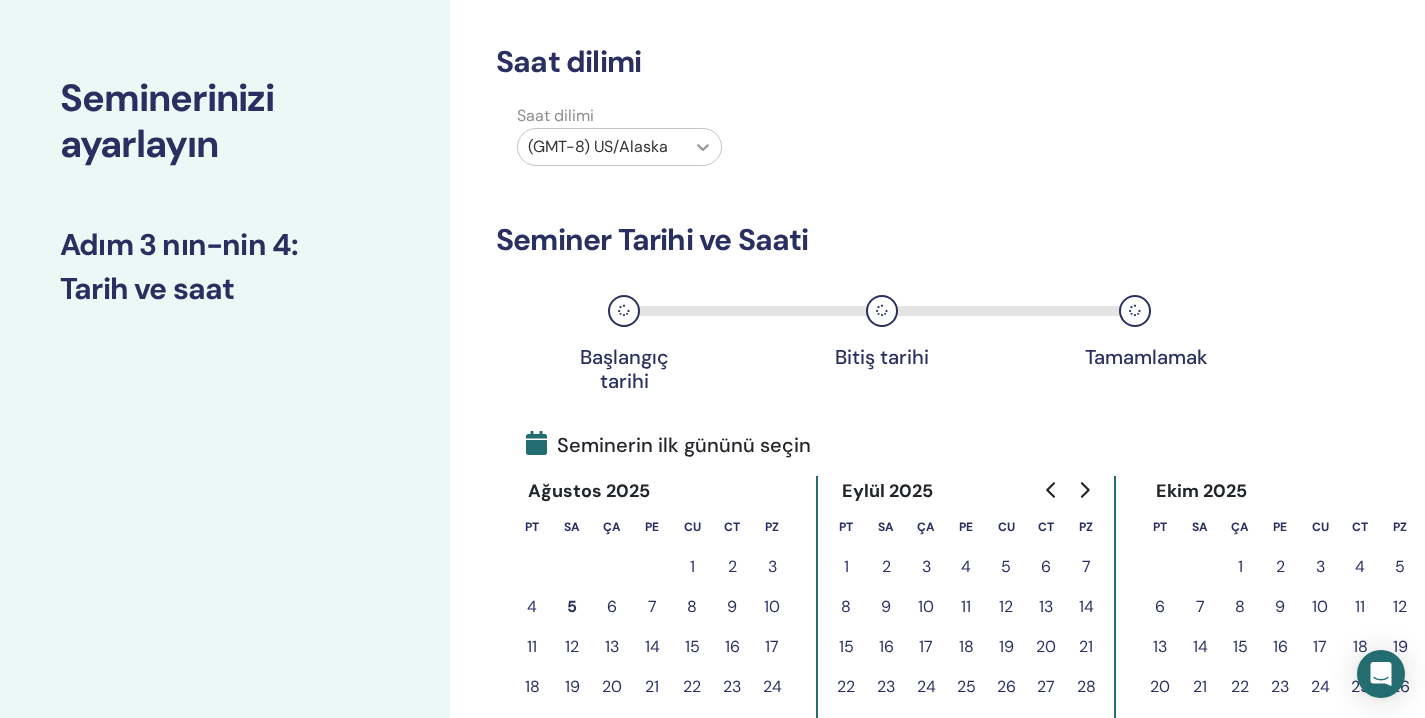 click 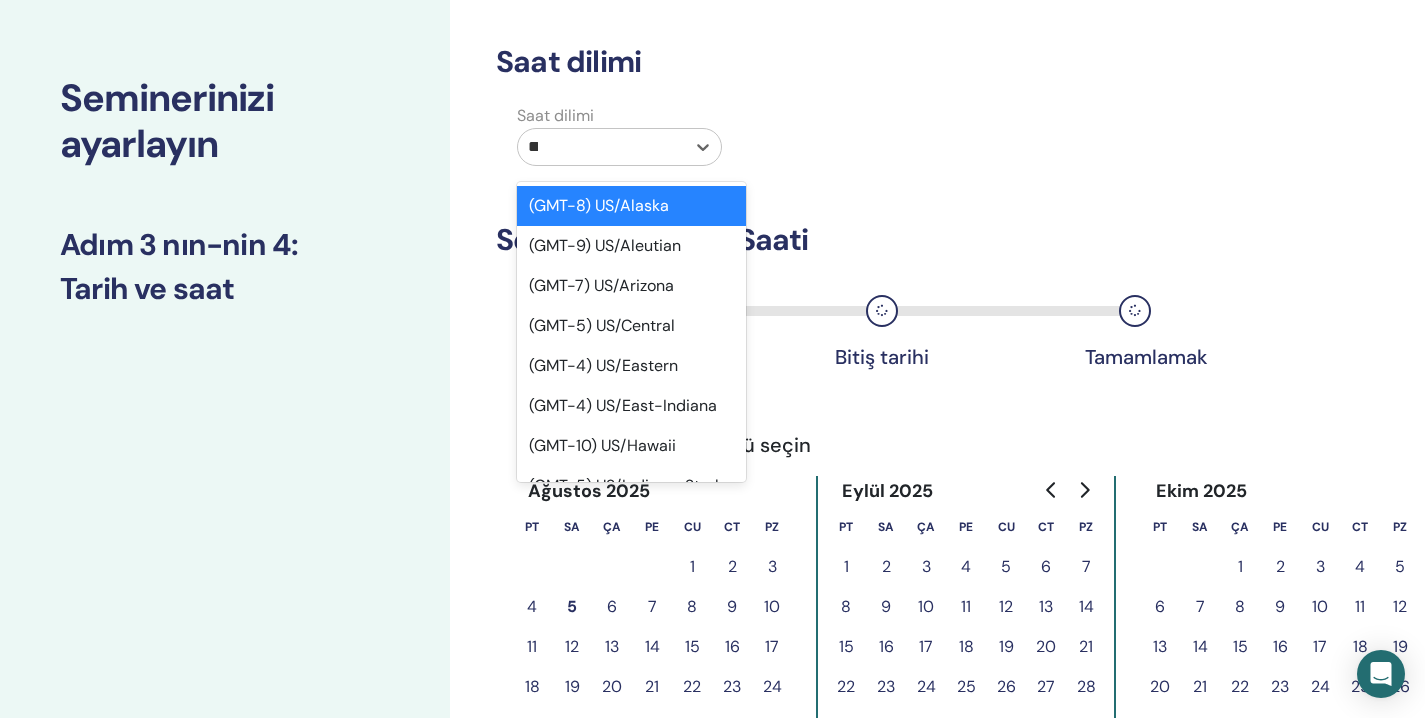 type on "***" 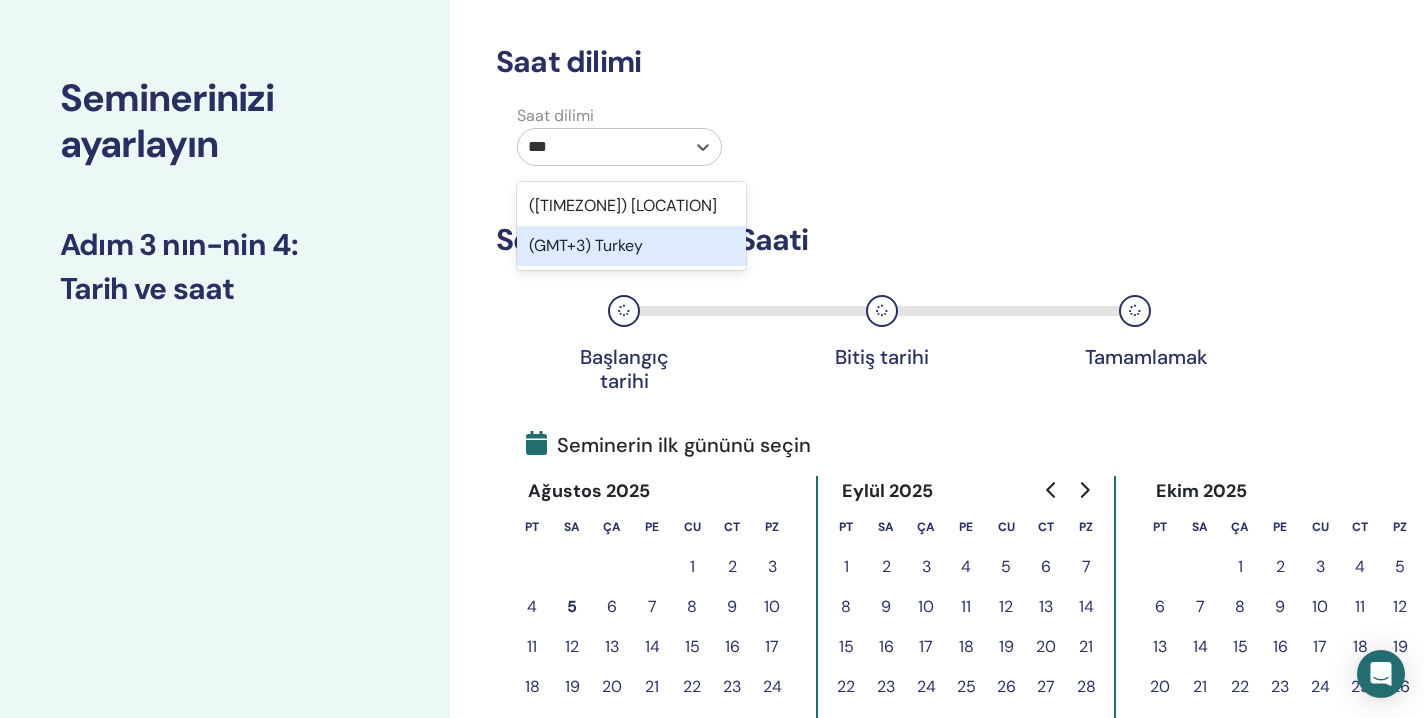 click on "(GMT+3) Turkey" at bounding box center [631, 246] 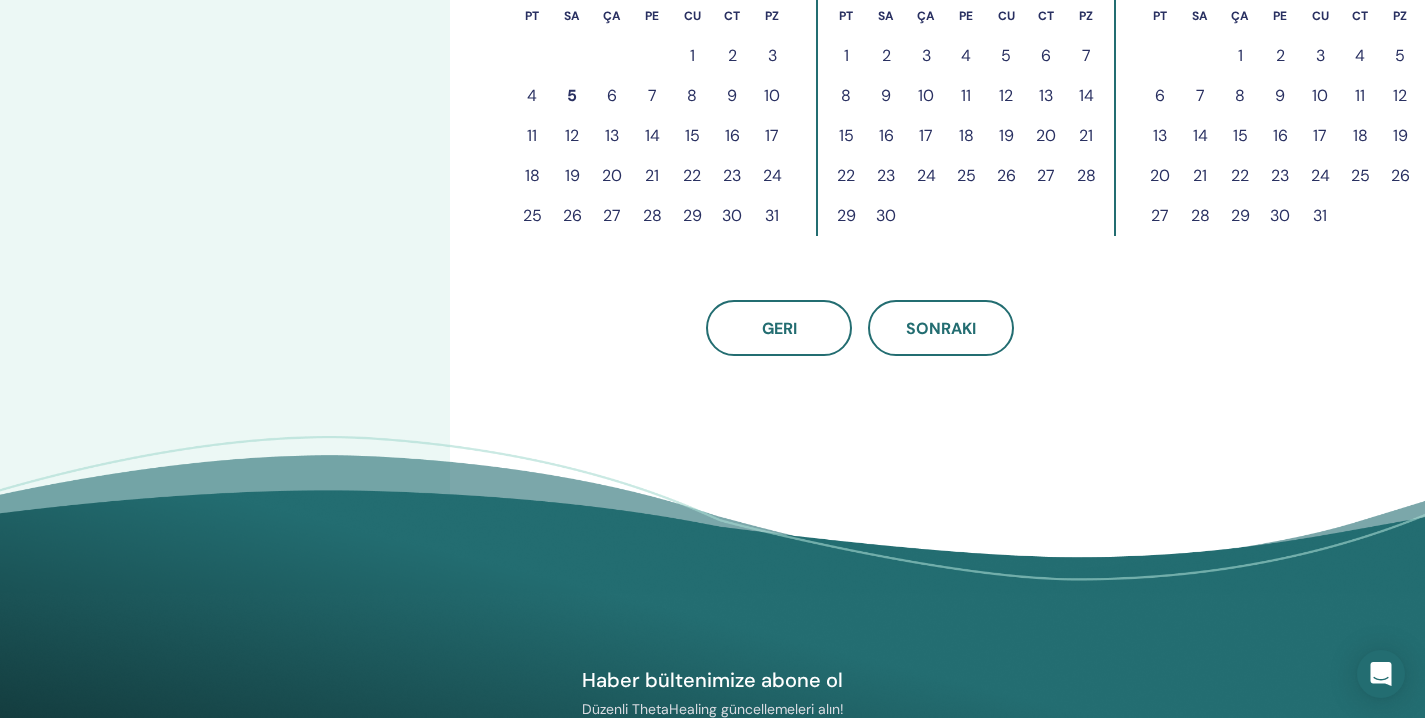 scroll, scrollTop: 584, scrollLeft: 0, axis: vertical 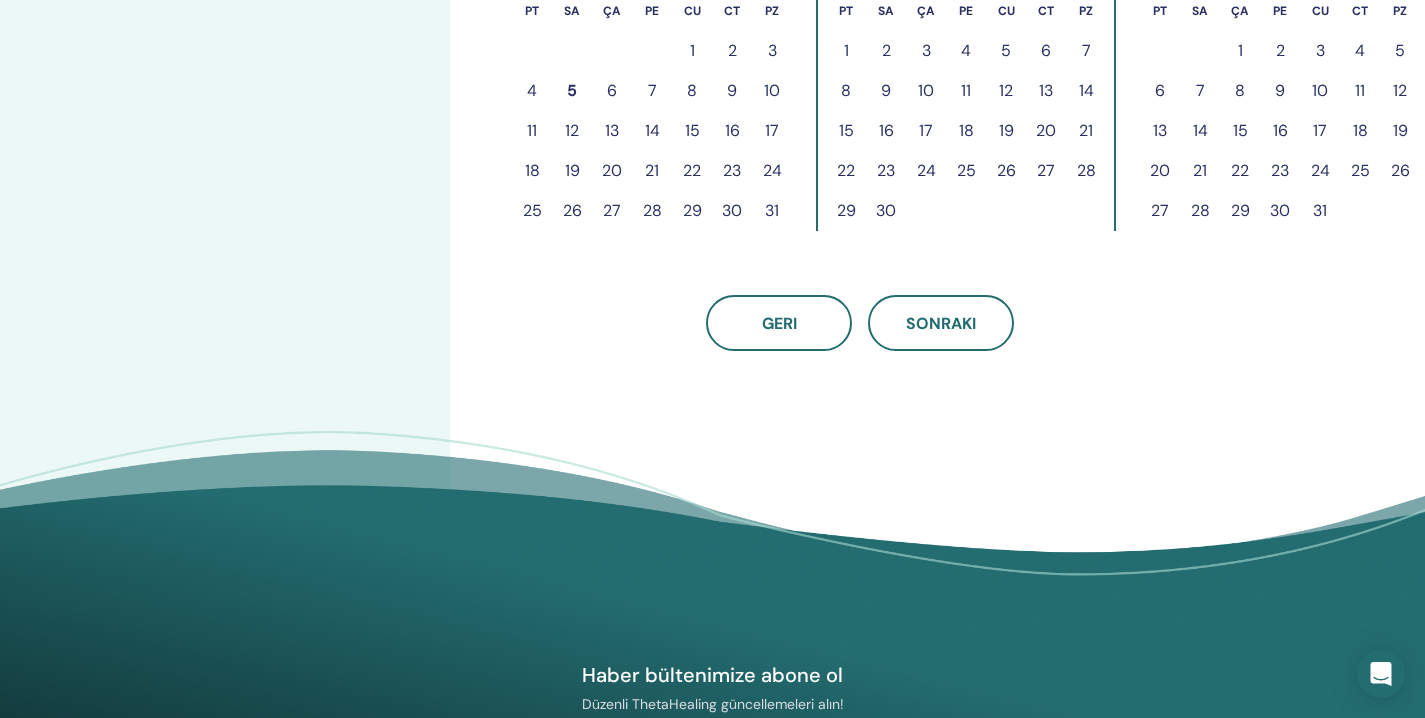 click on "5" at bounding box center [572, 91] 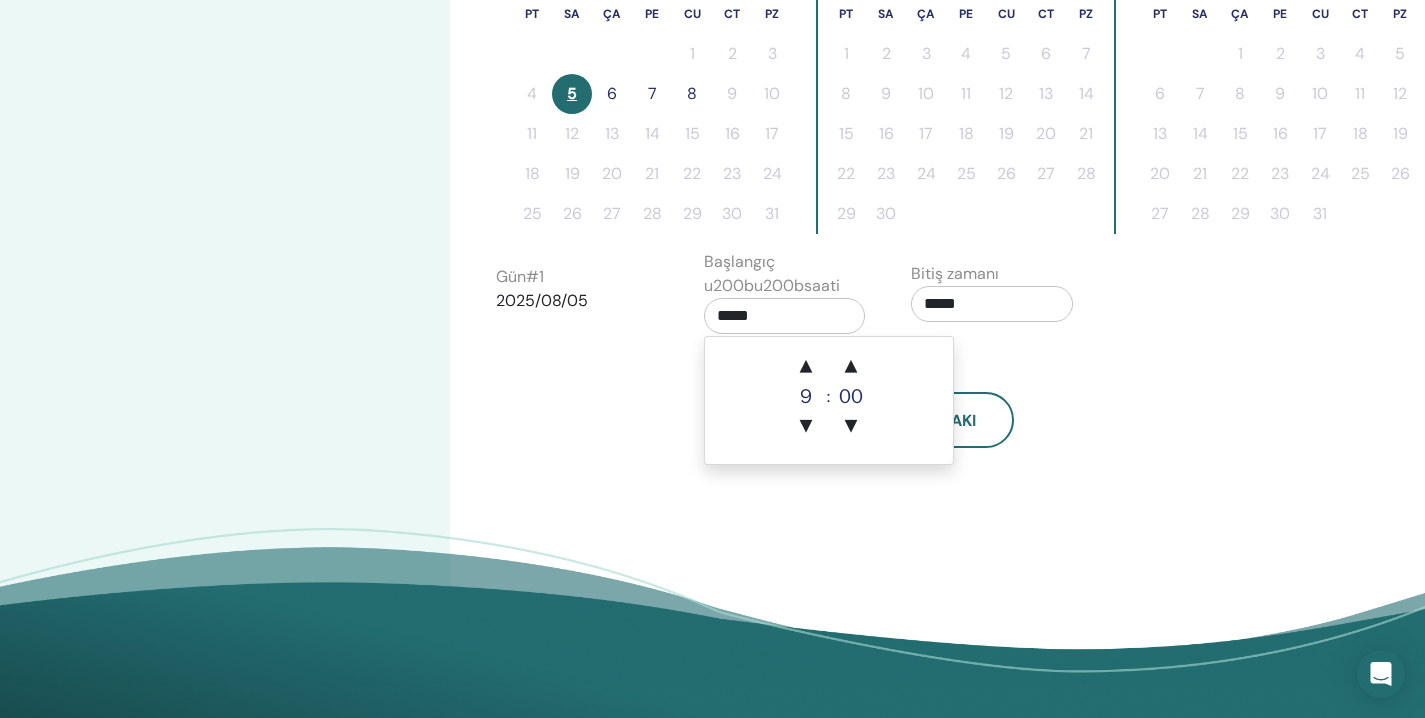 click on "*****" at bounding box center [785, 316] 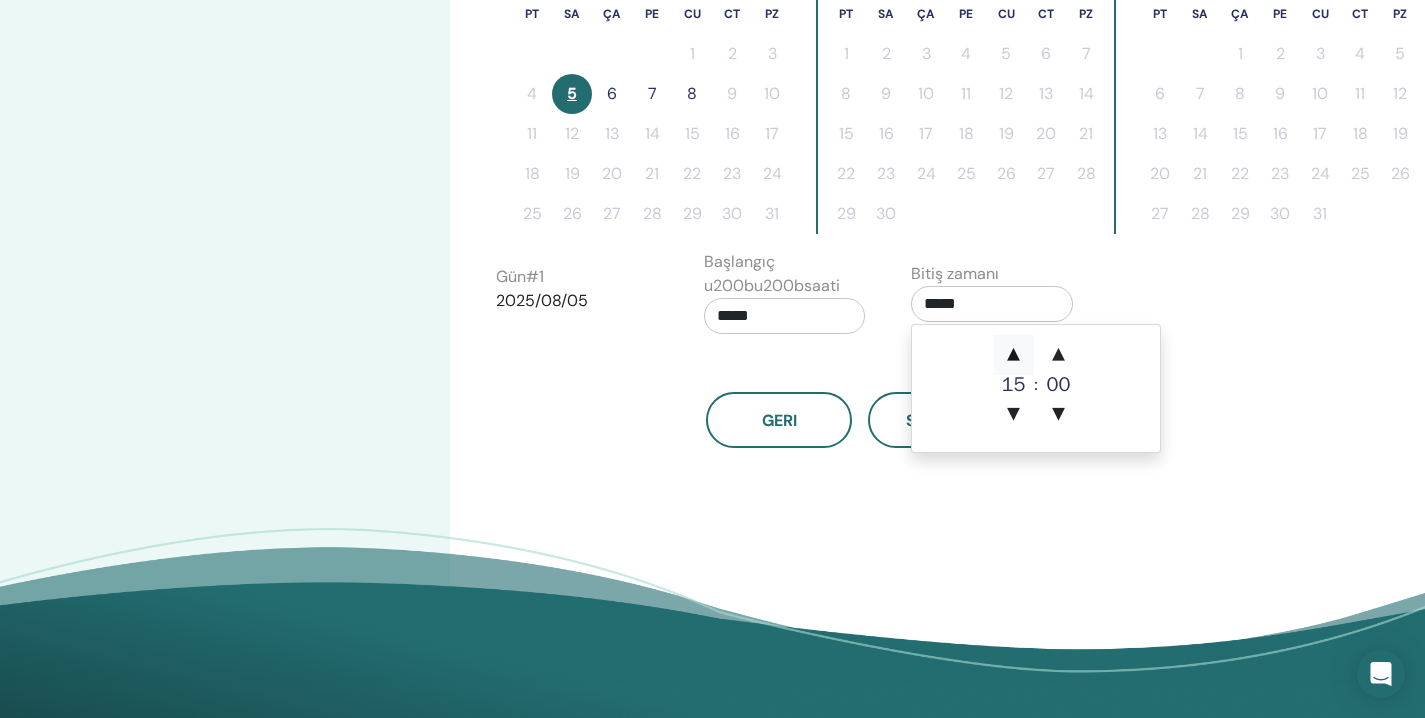 click on "▲" at bounding box center (1014, 355) 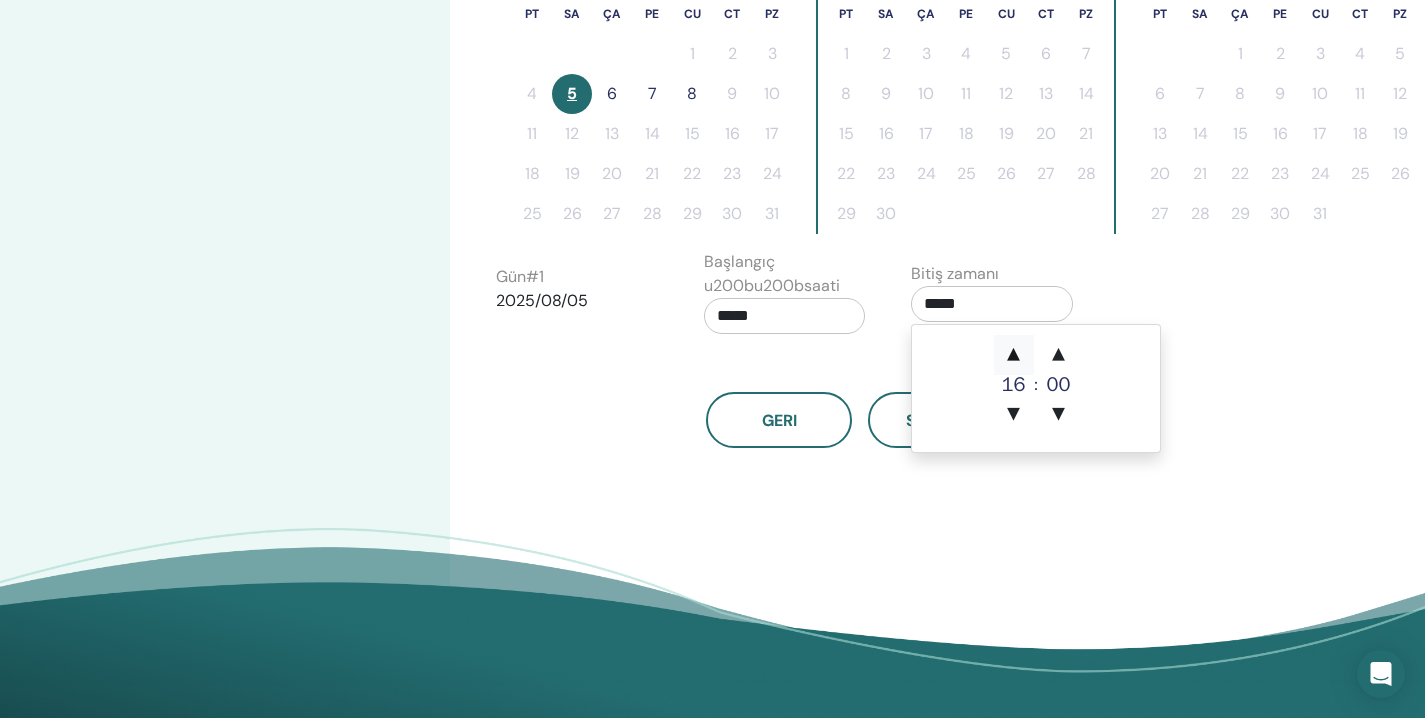 click on "▲" at bounding box center [1014, 355] 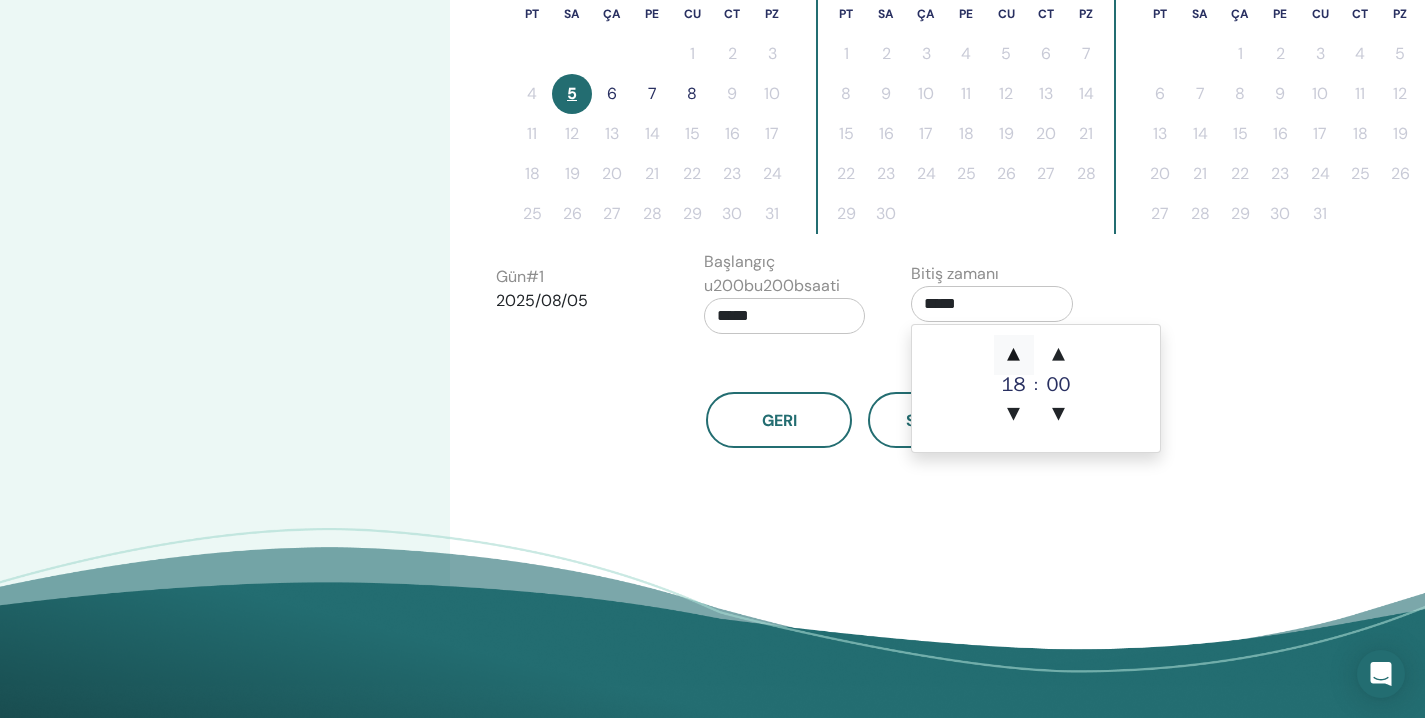 click on "▲" at bounding box center (1014, 355) 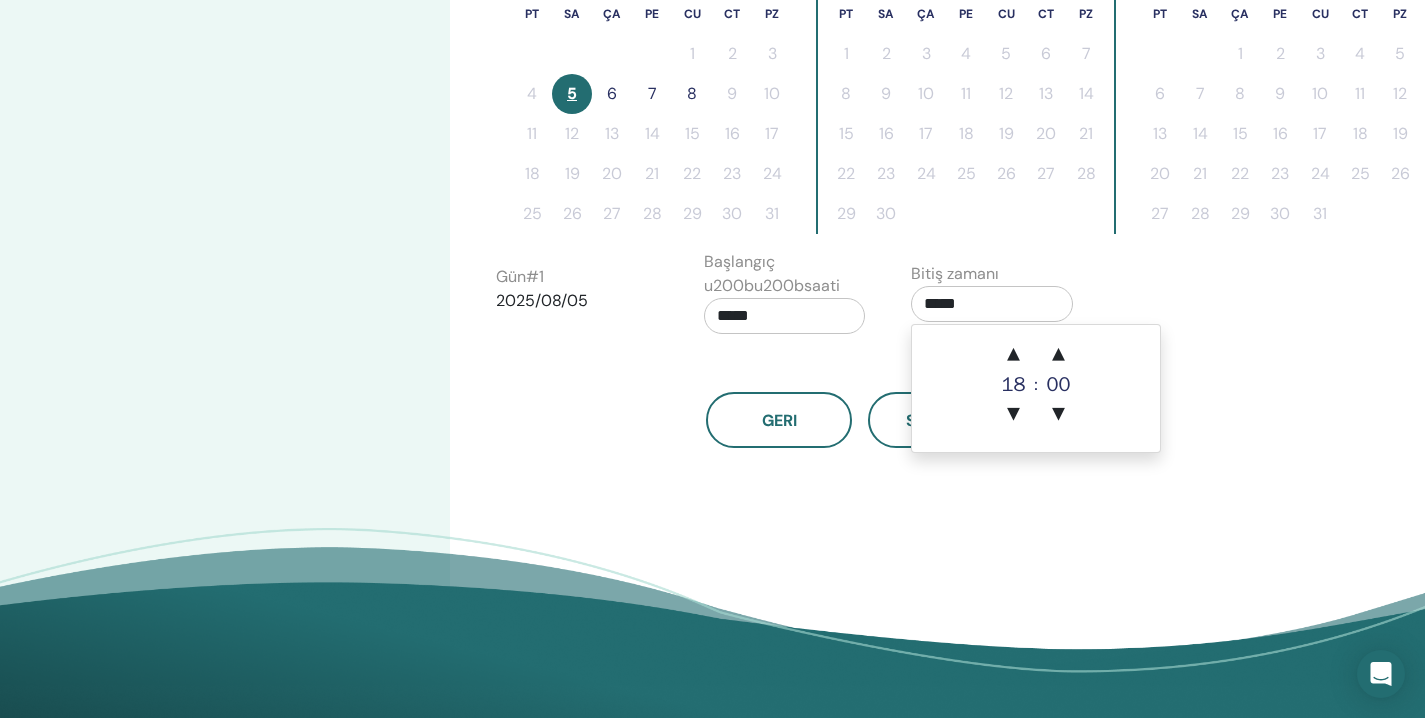 click on "*****" at bounding box center (785, 316) 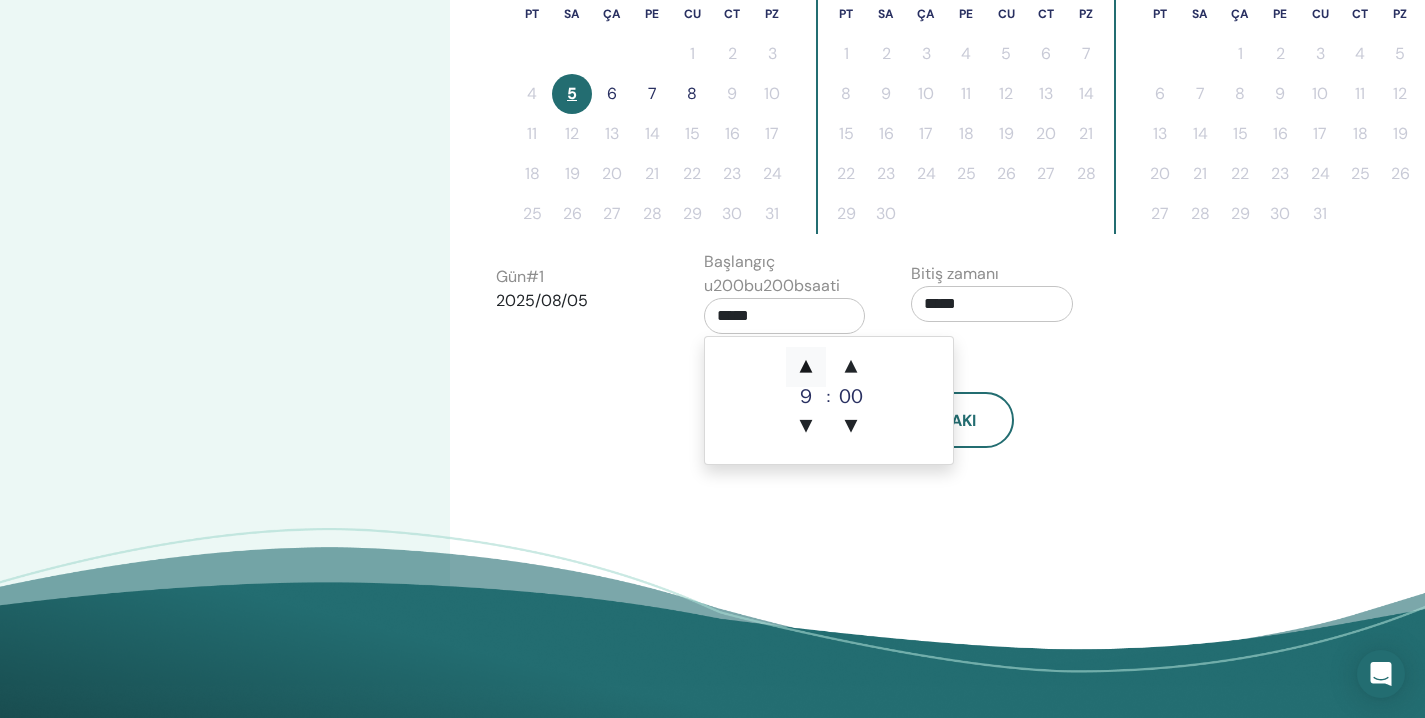 click on "▲" at bounding box center [806, 367] 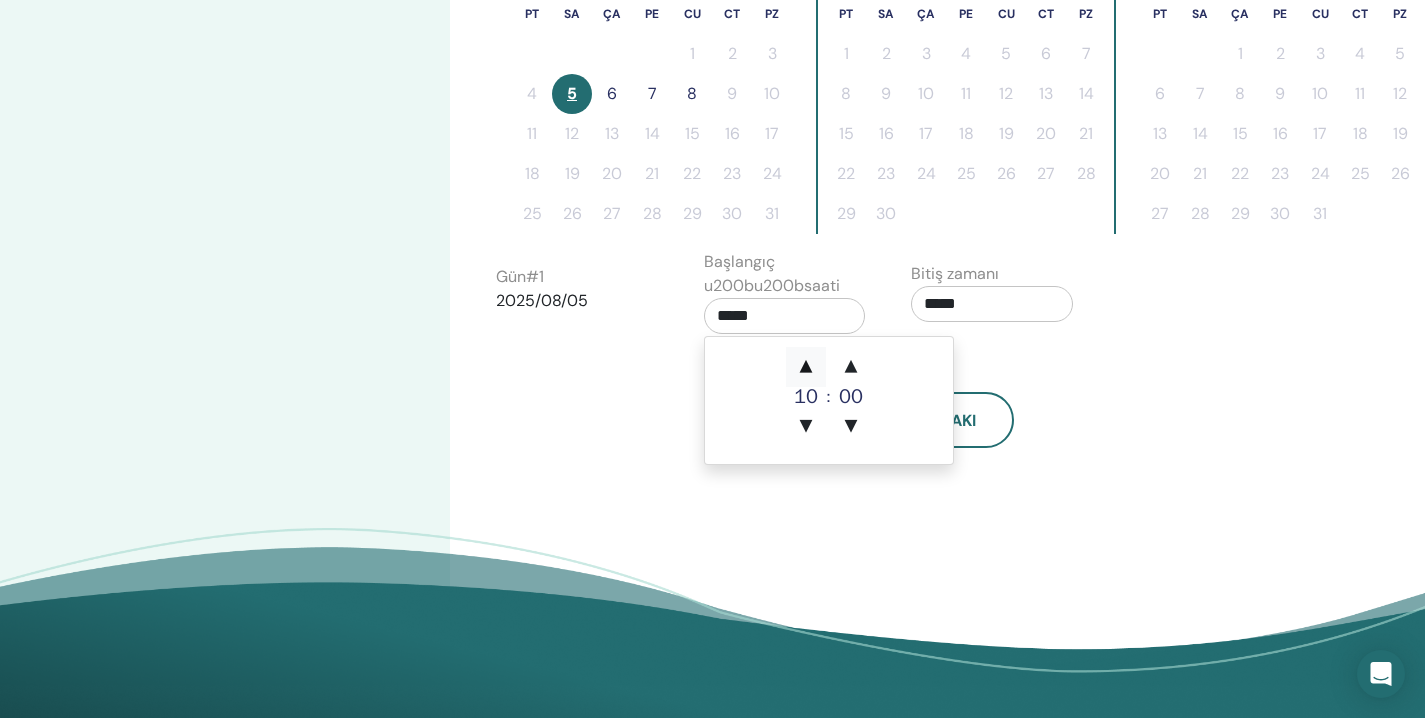 click on "▲" at bounding box center (806, 367) 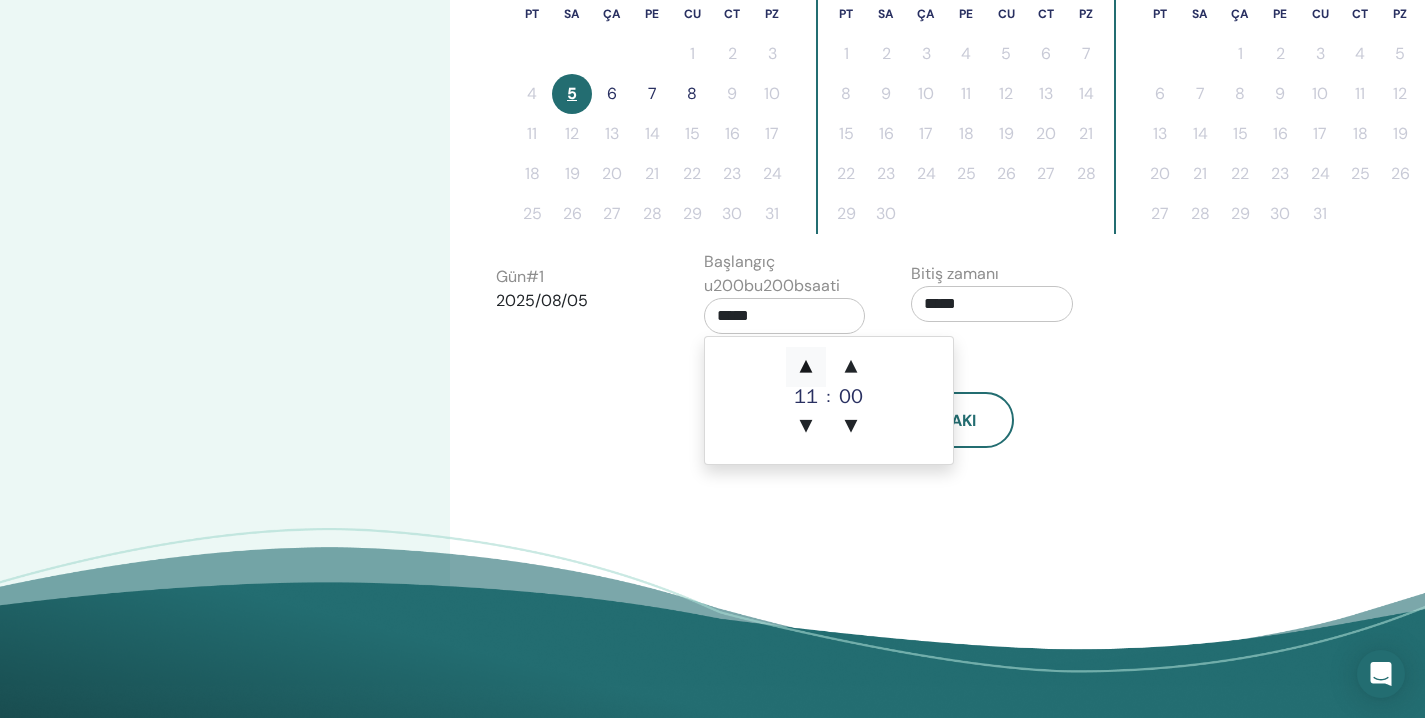 click on "▲" at bounding box center [806, 367] 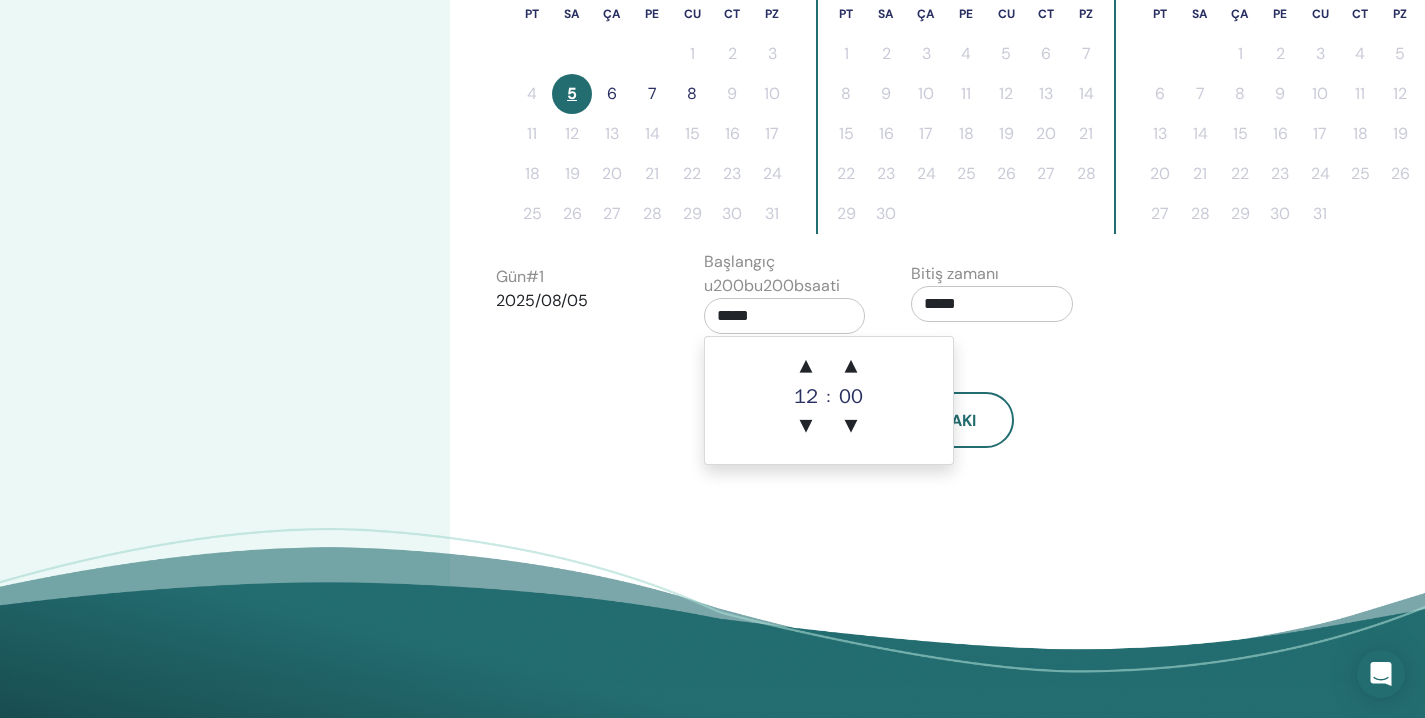 click on "Geri Sonraki" at bounding box center [860, 420] 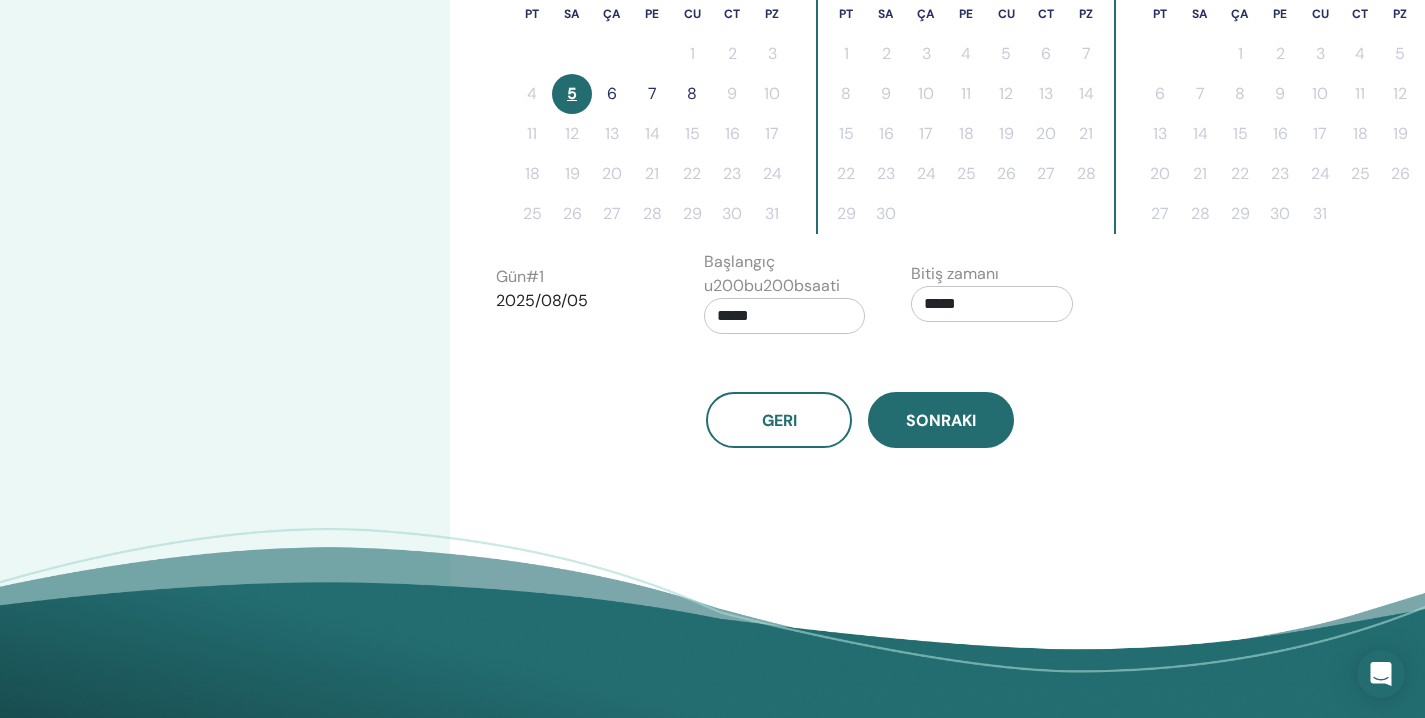 click on "Sonraki" at bounding box center (941, 420) 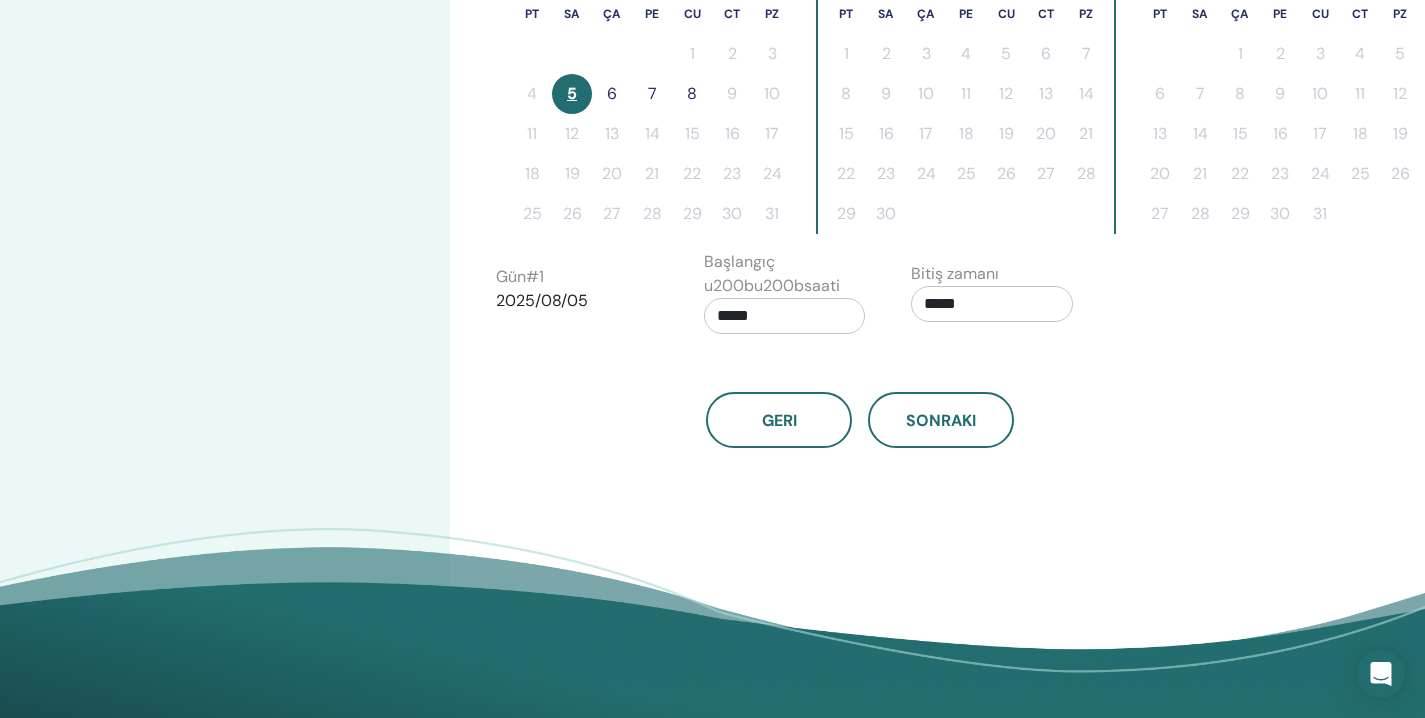 scroll, scrollTop: 590, scrollLeft: 0, axis: vertical 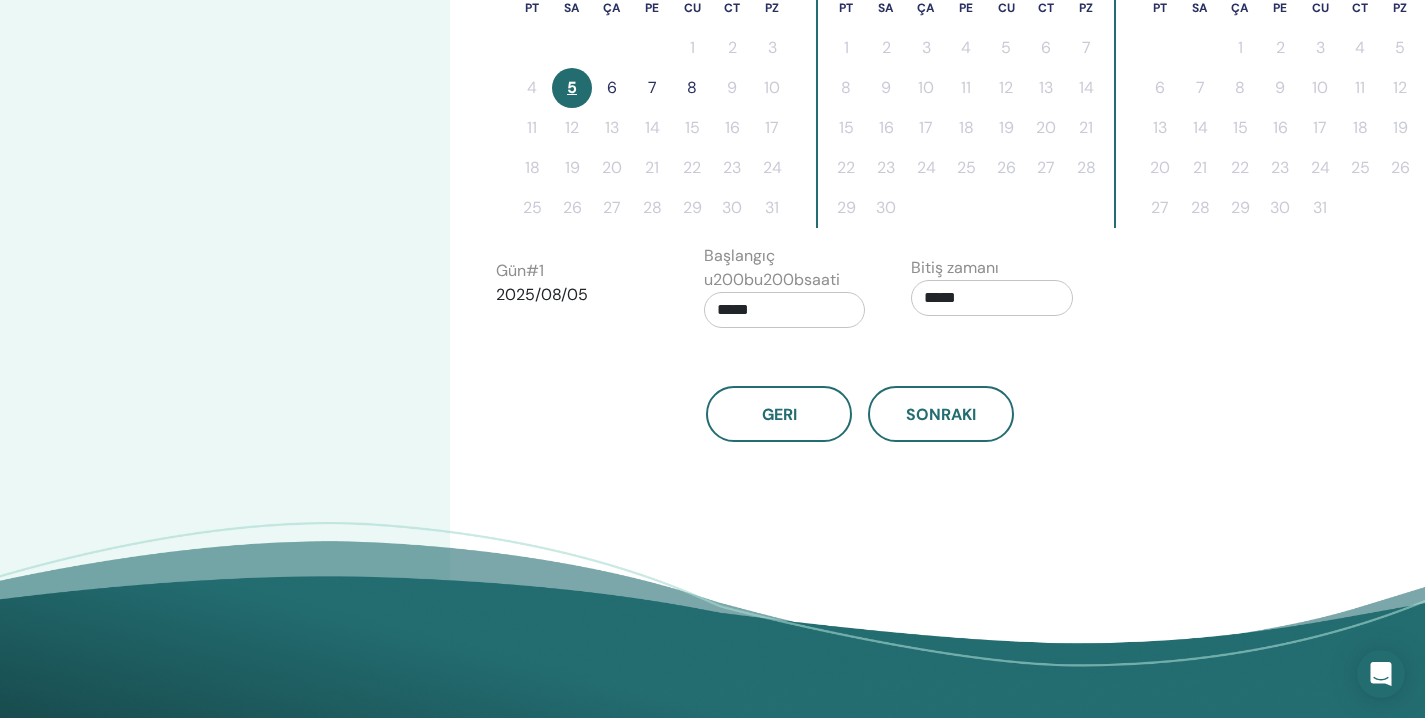 click on "6" at bounding box center (612, 88) 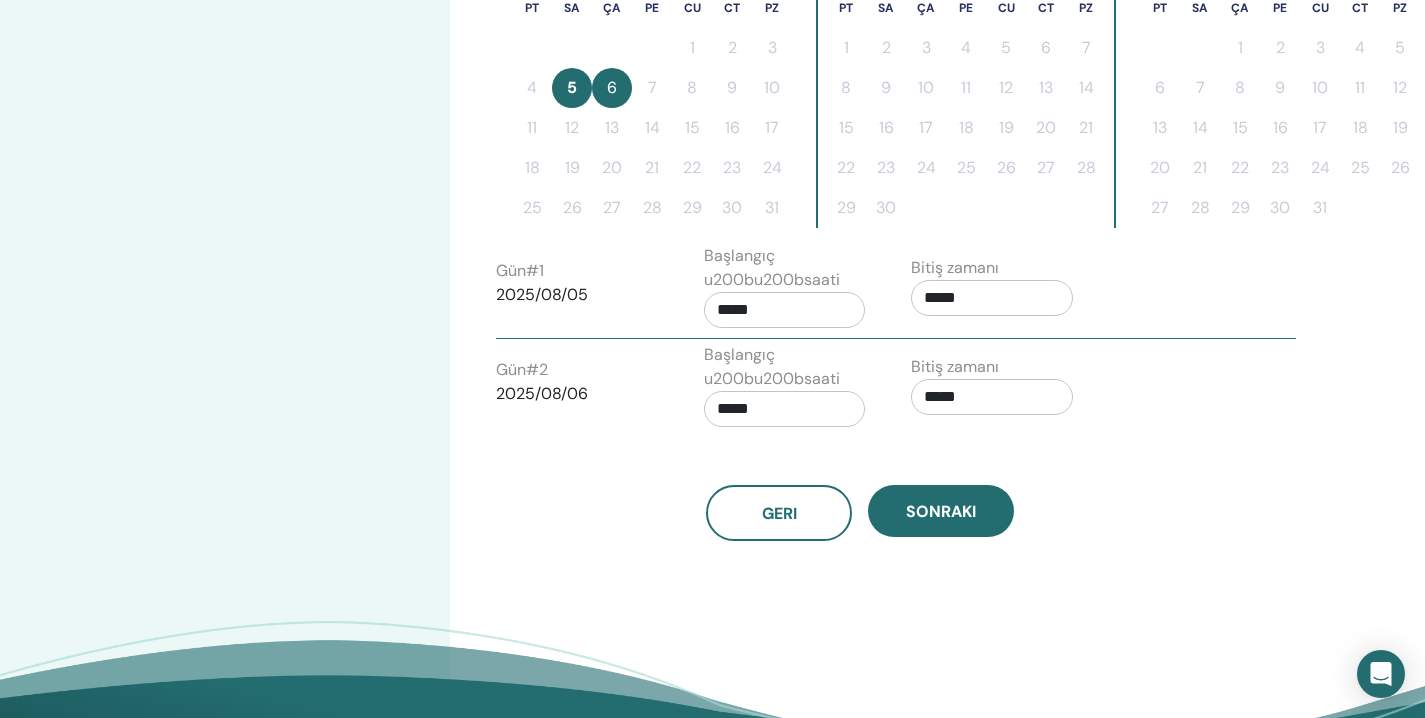 click on "*****" at bounding box center (785, 409) 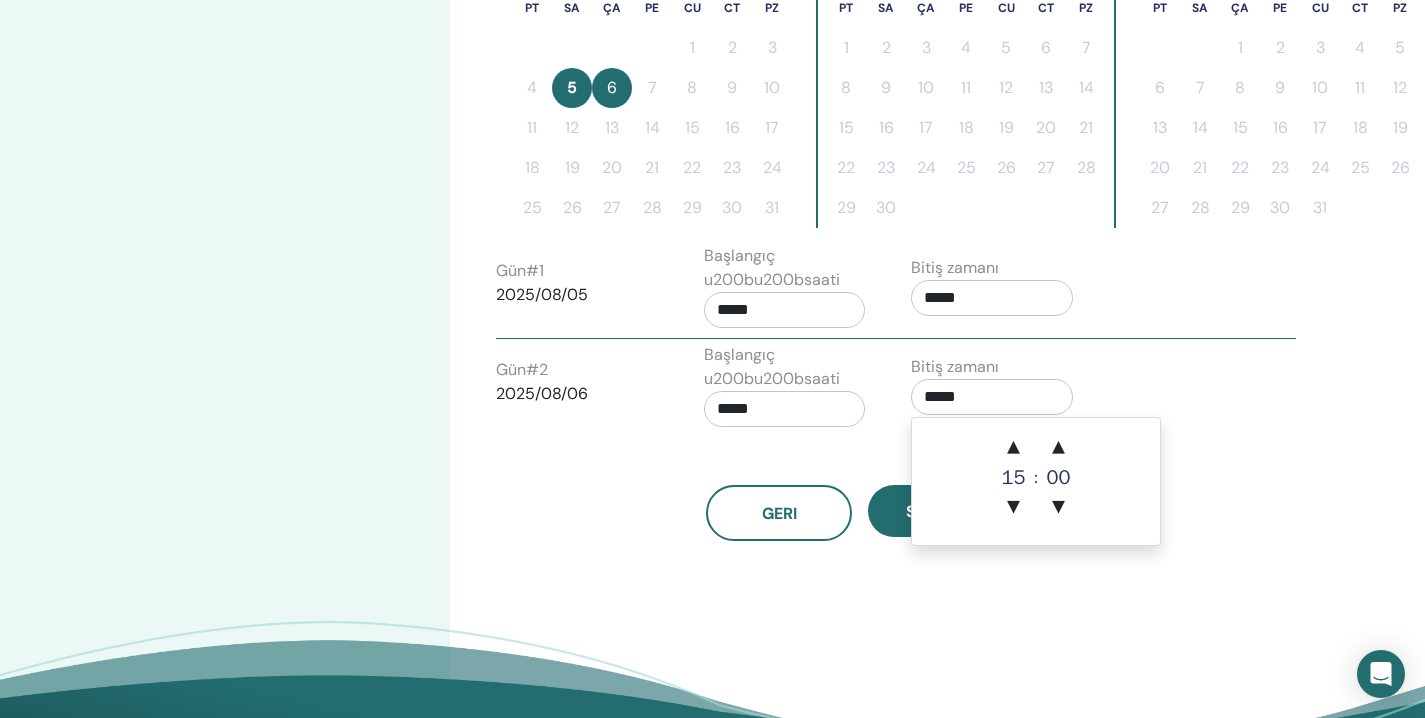 click on "*****" at bounding box center [992, 397] 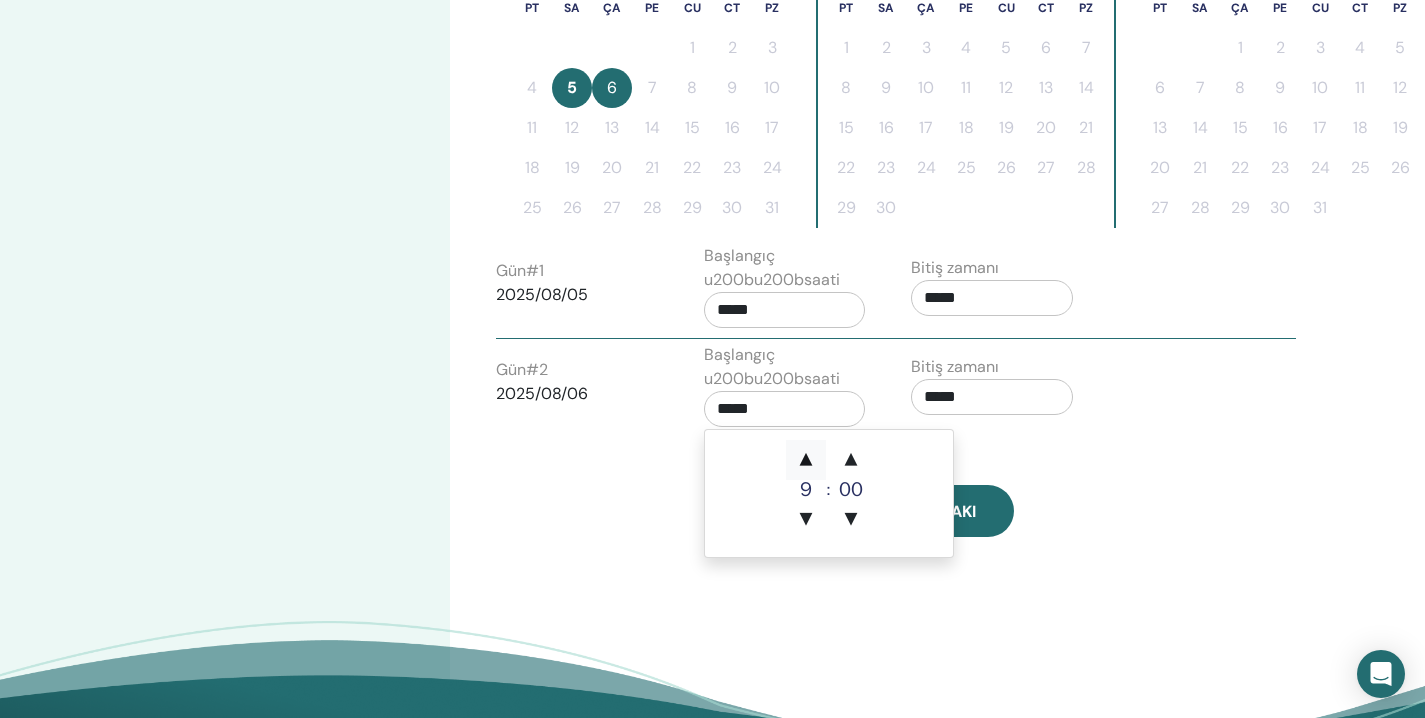 click on "▲" at bounding box center (806, 460) 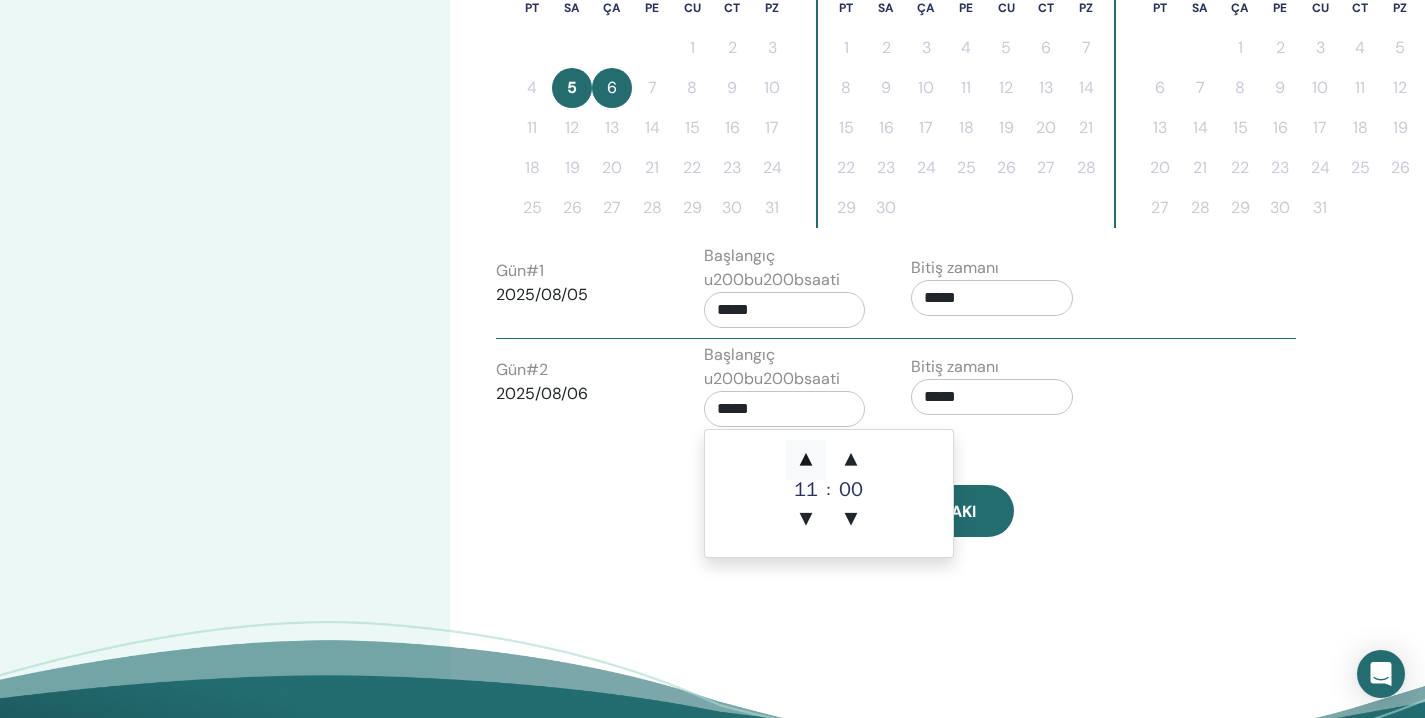 click on "▲" at bounding box center (806, 460) 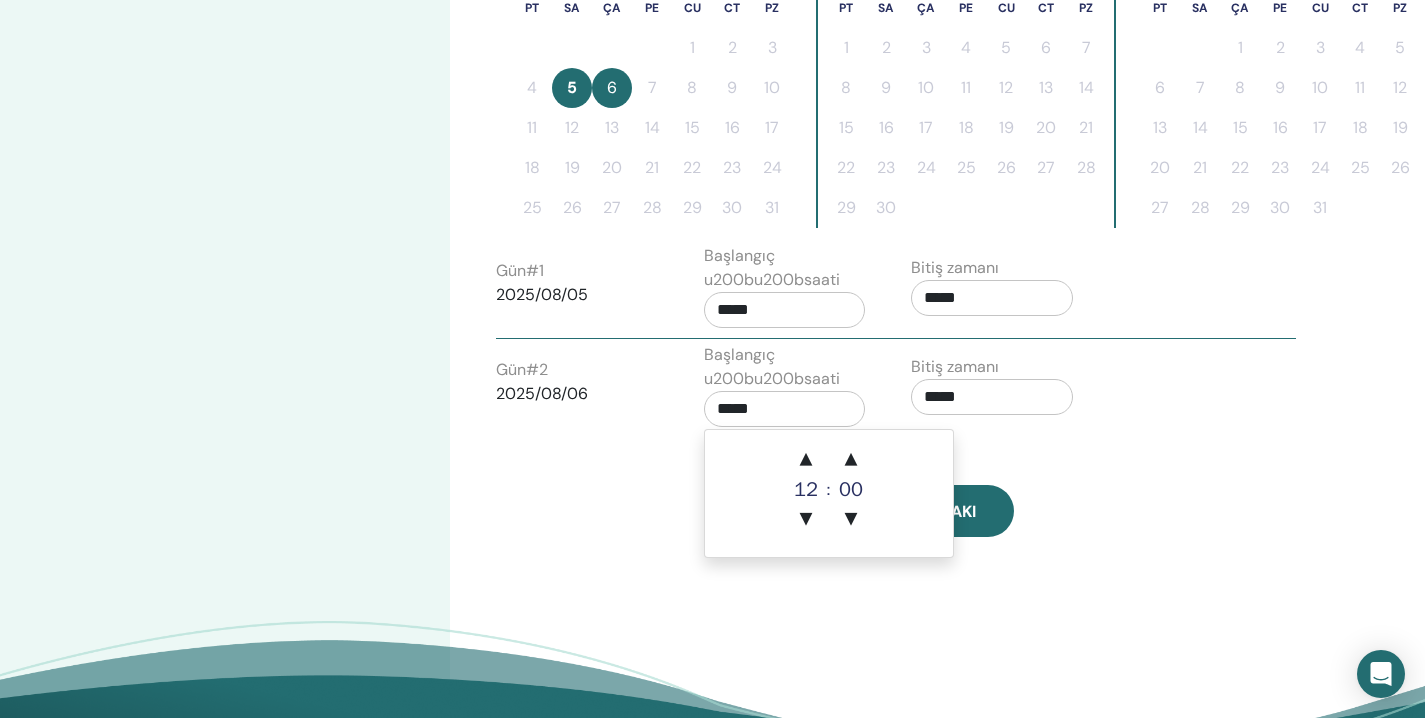 click on "*****" at bounding box center (992, 397) 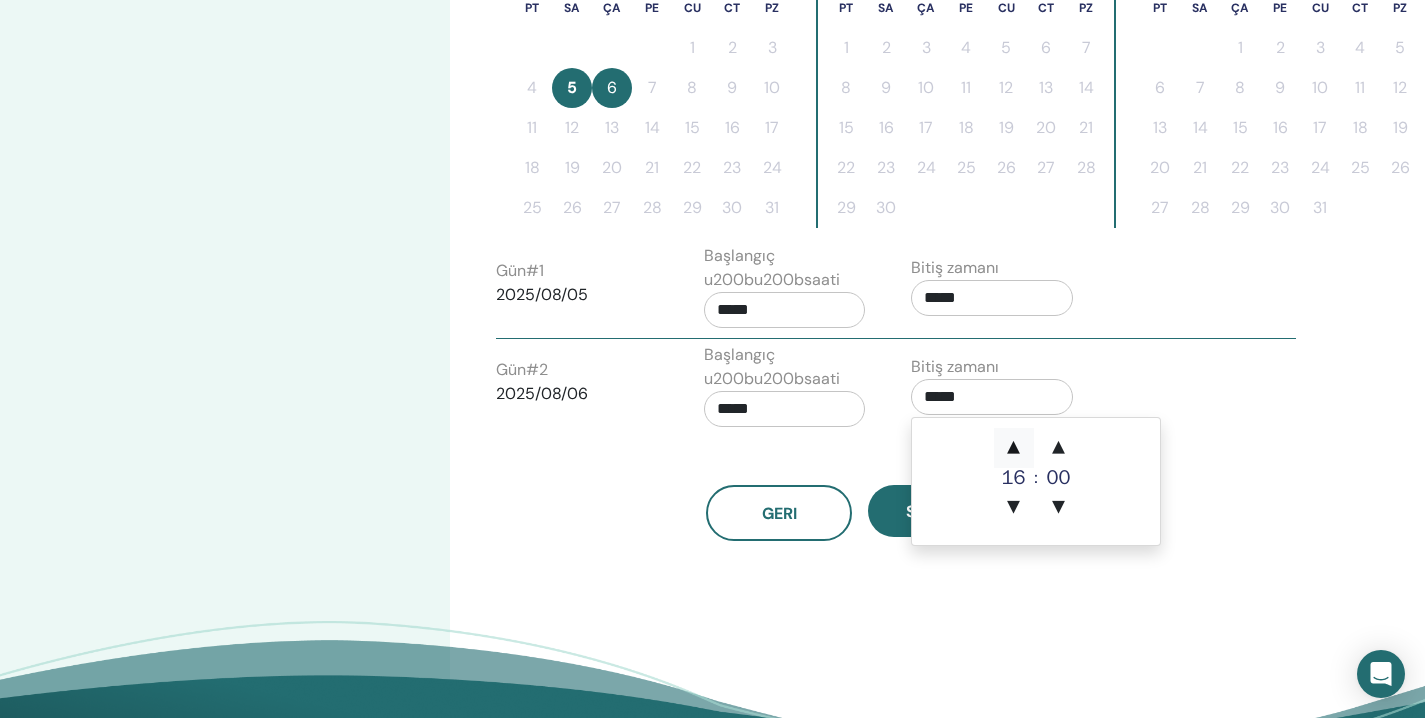 click on "▲" at bounding box center (1014, 448) 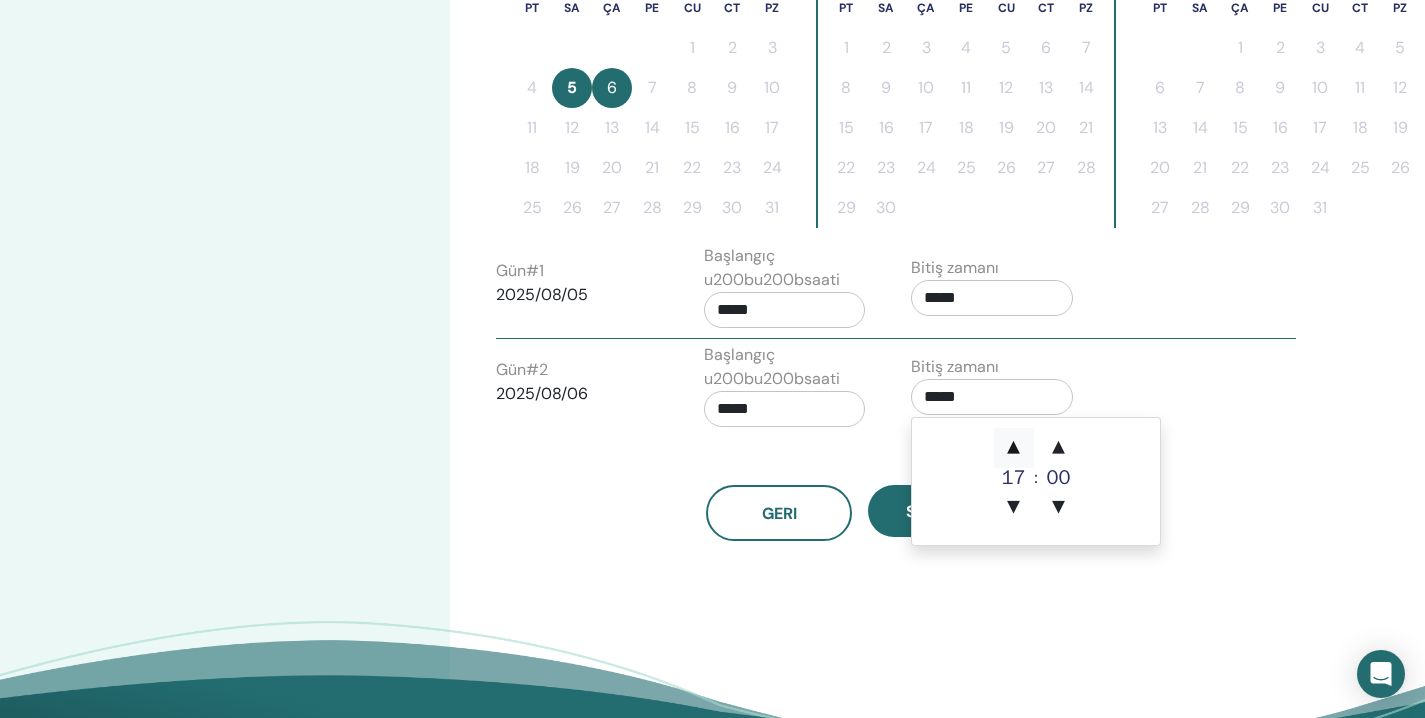 click on "▲" at bounding box center [1014, 448] 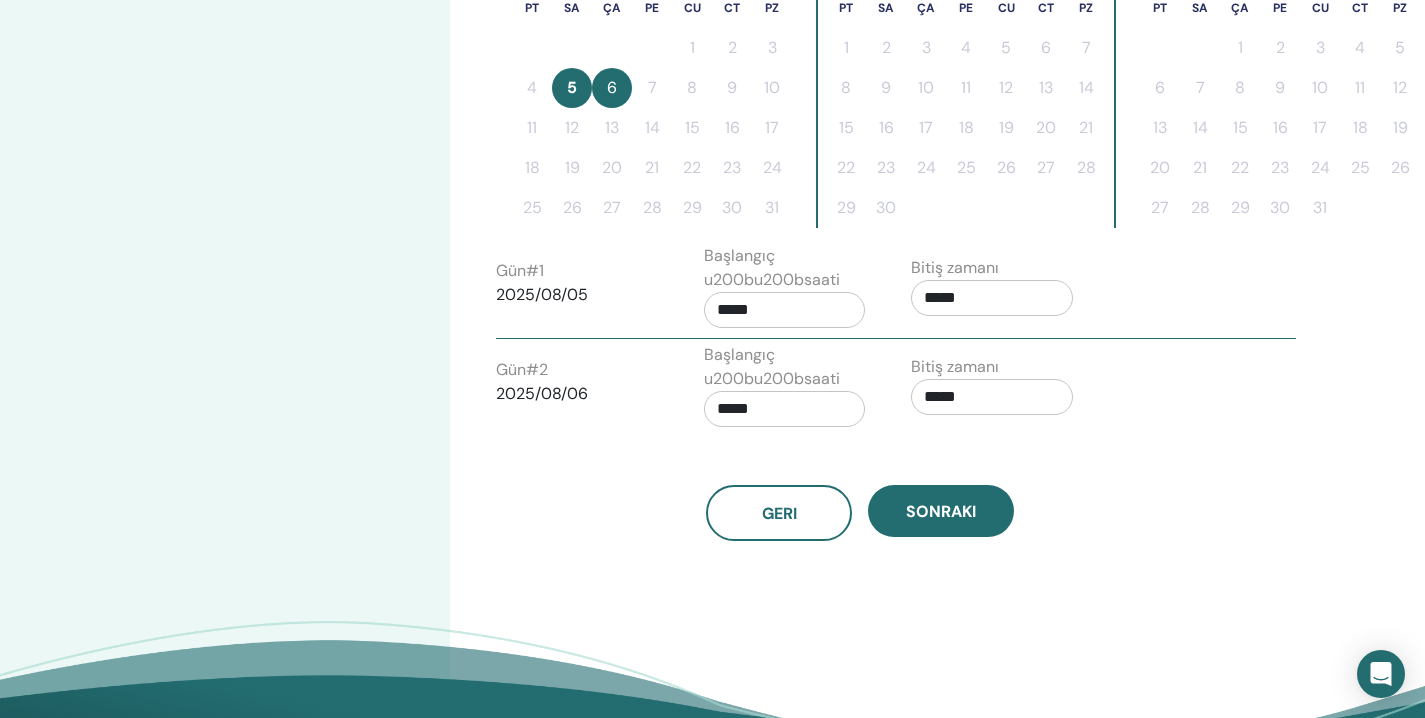 drag, startPoint x: 815, startPoint y: 562, endPoint x: 864, endPoint y: 552, distance: 50.01 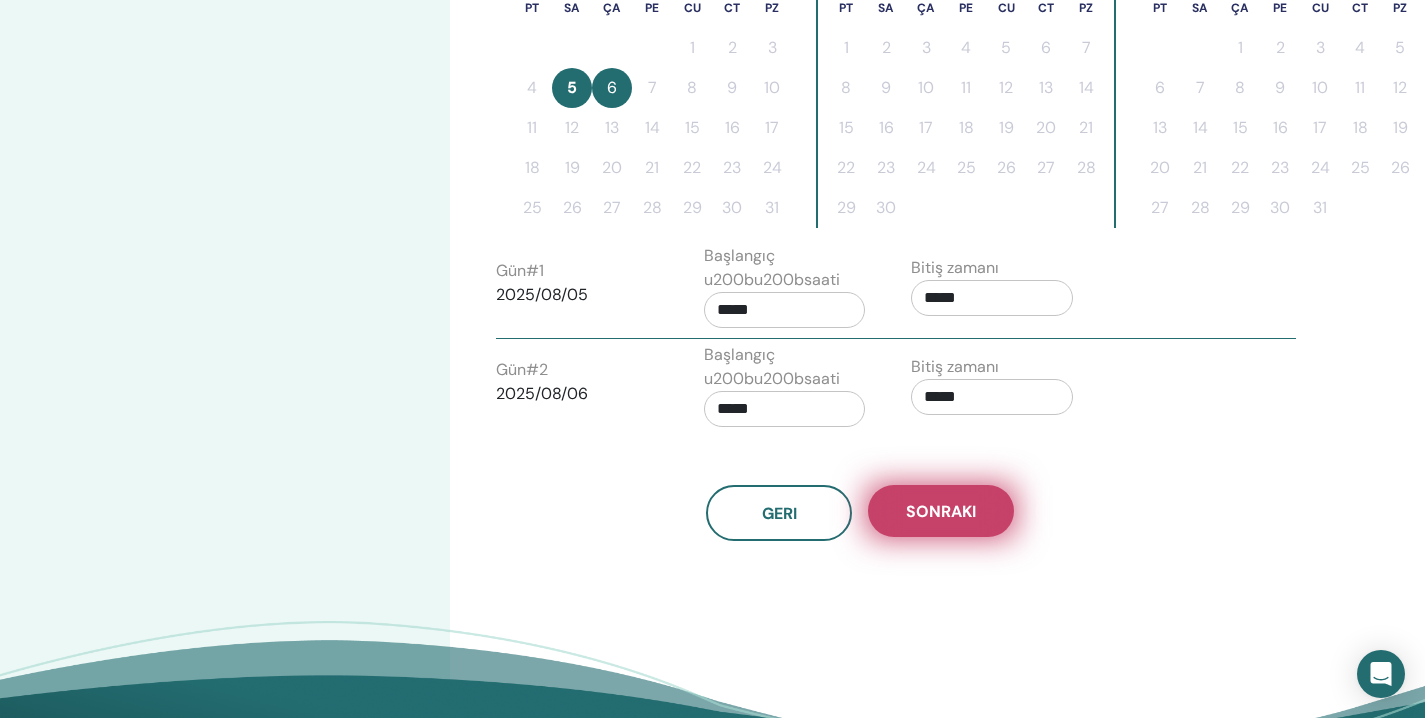 click on "Sonraki" at bounding box center [941, 511] 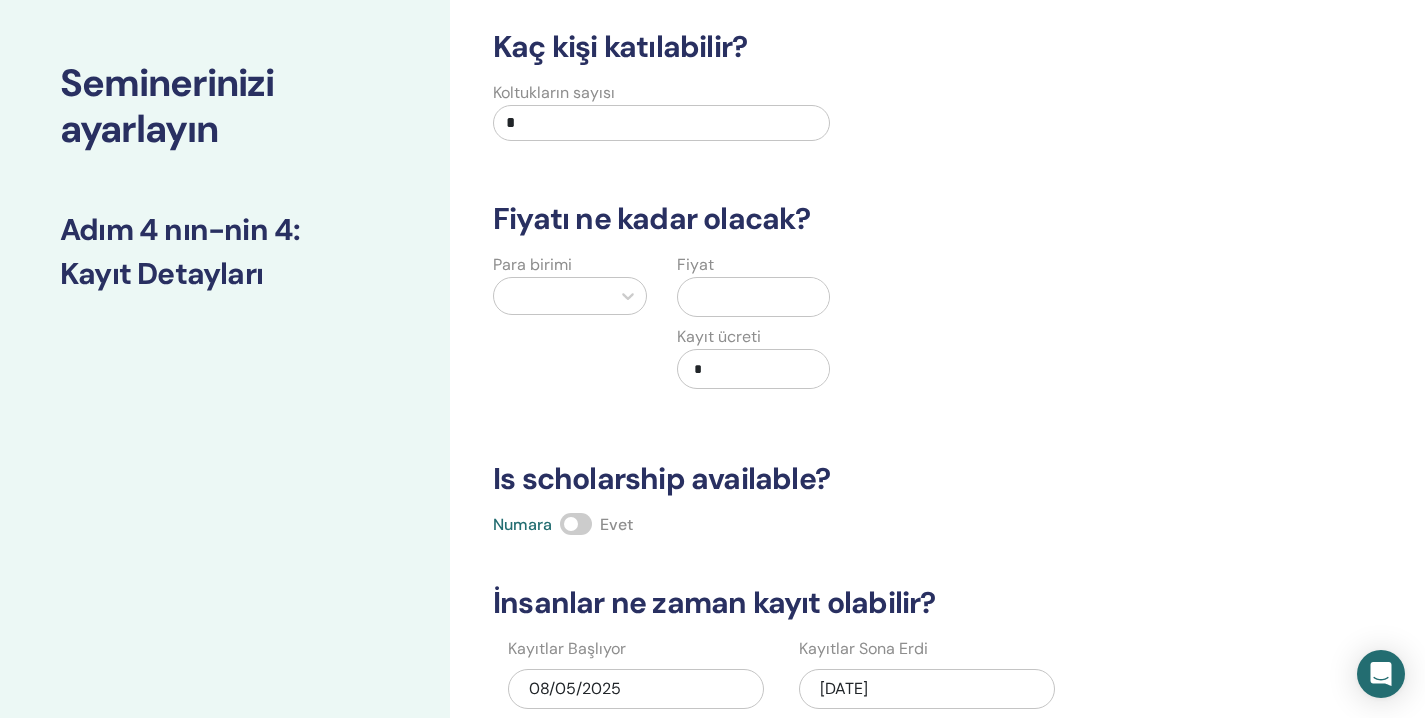 scroll, scrollTop: 85, scrollLeft: 0, axis: vertical 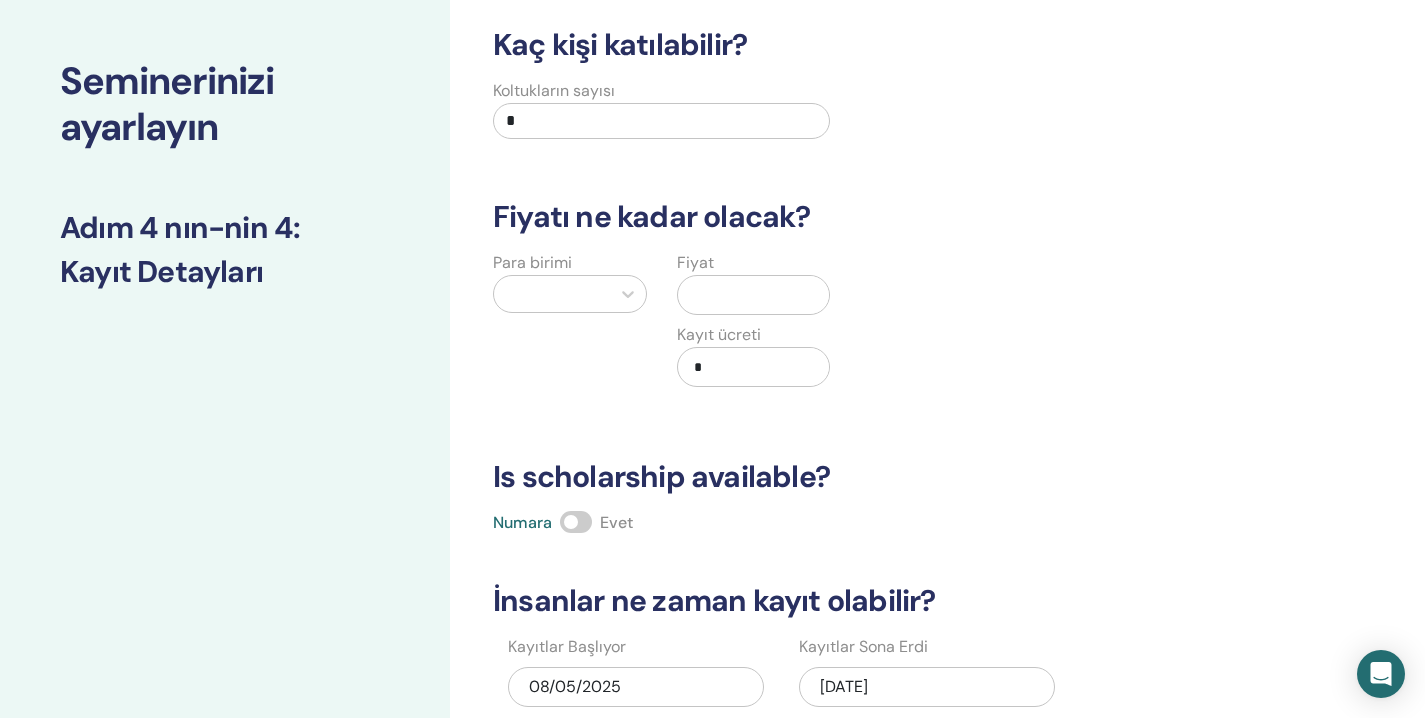 click on "*" at bounding box center [661, 121] 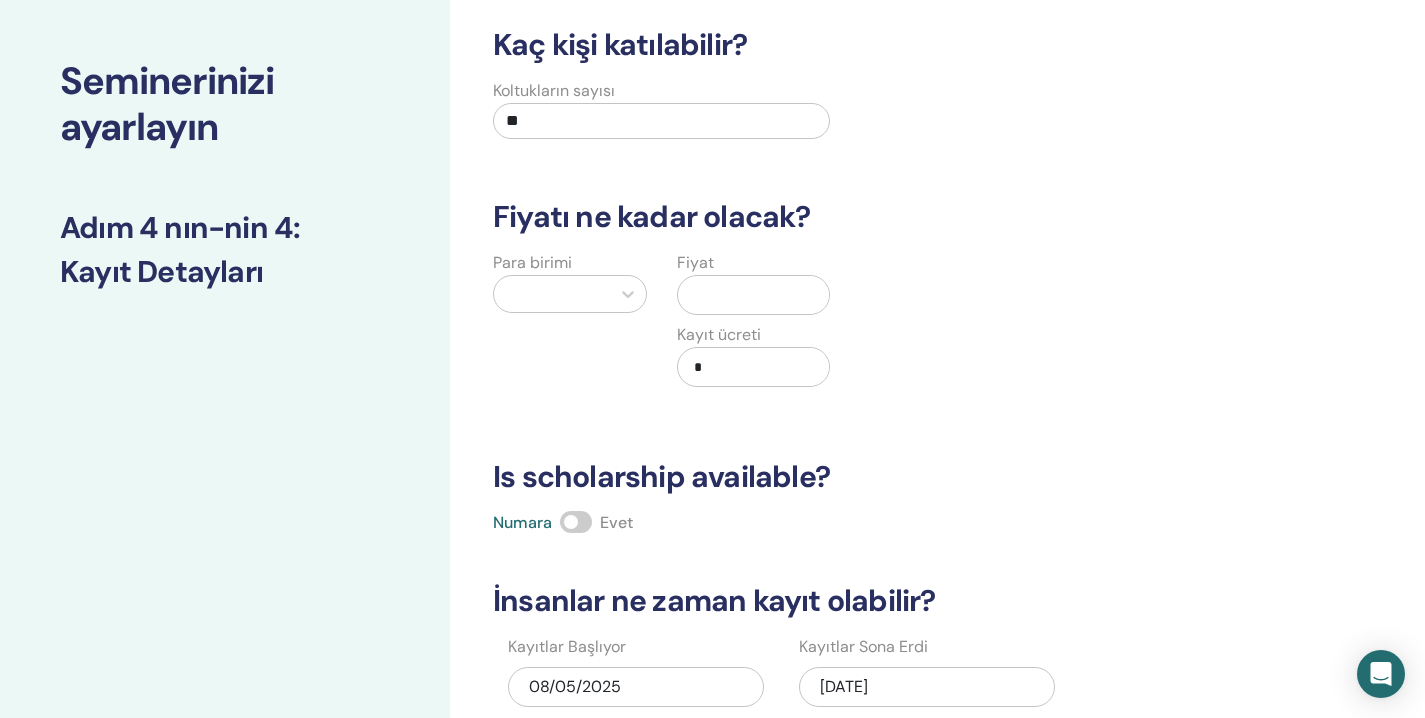 type on "**" 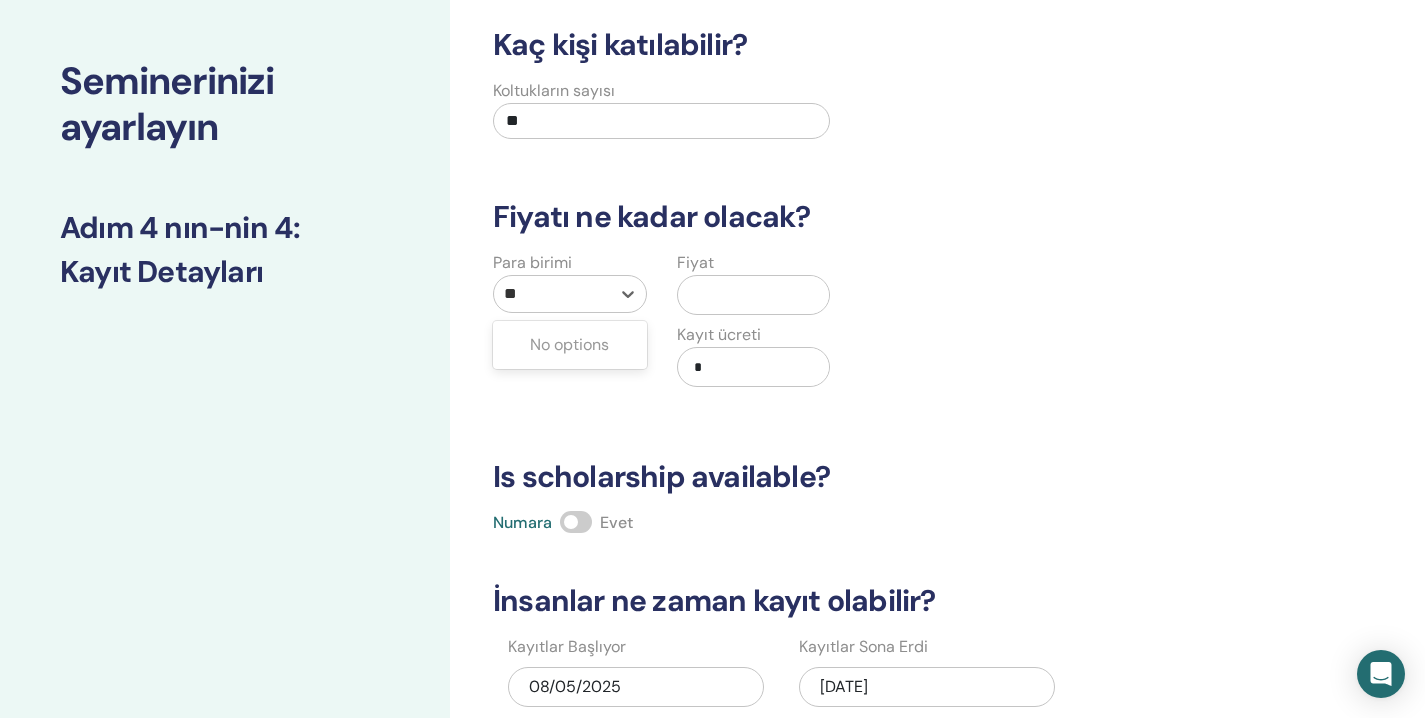 type on "*" 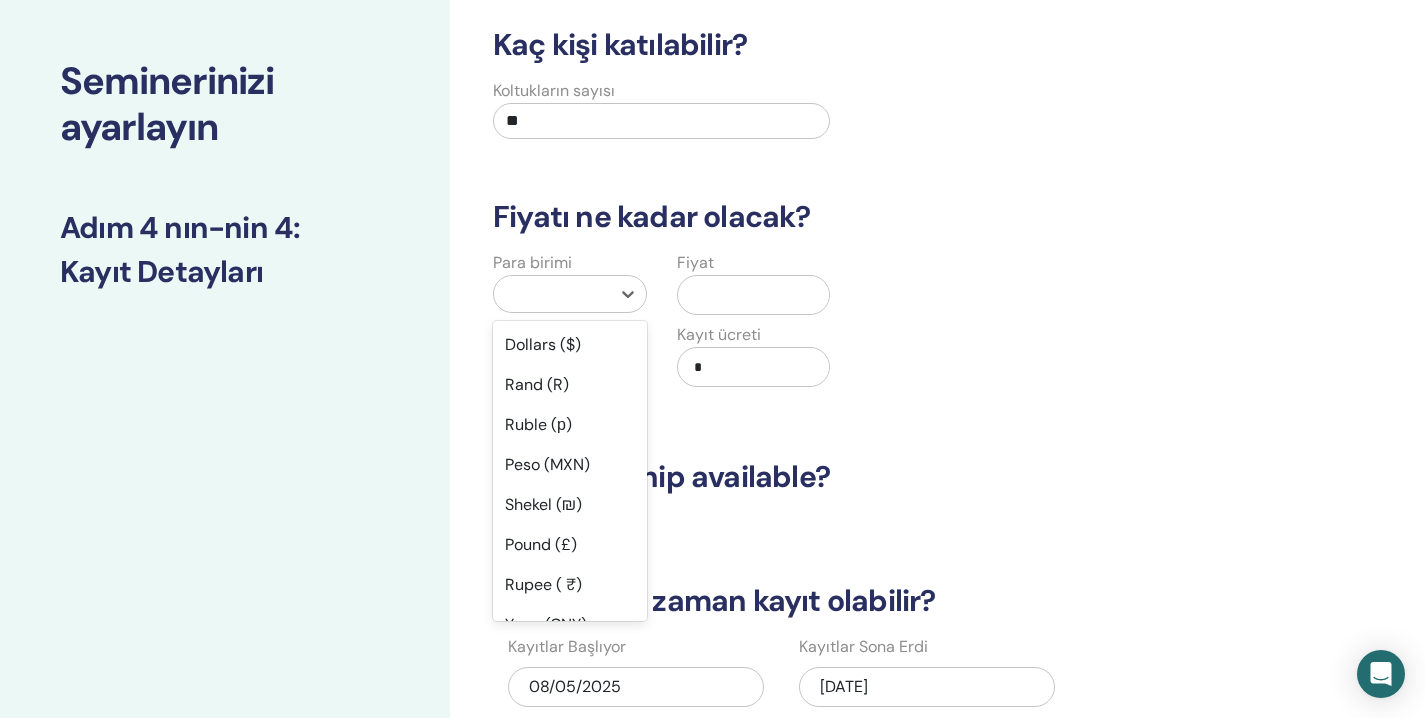 type on "*" 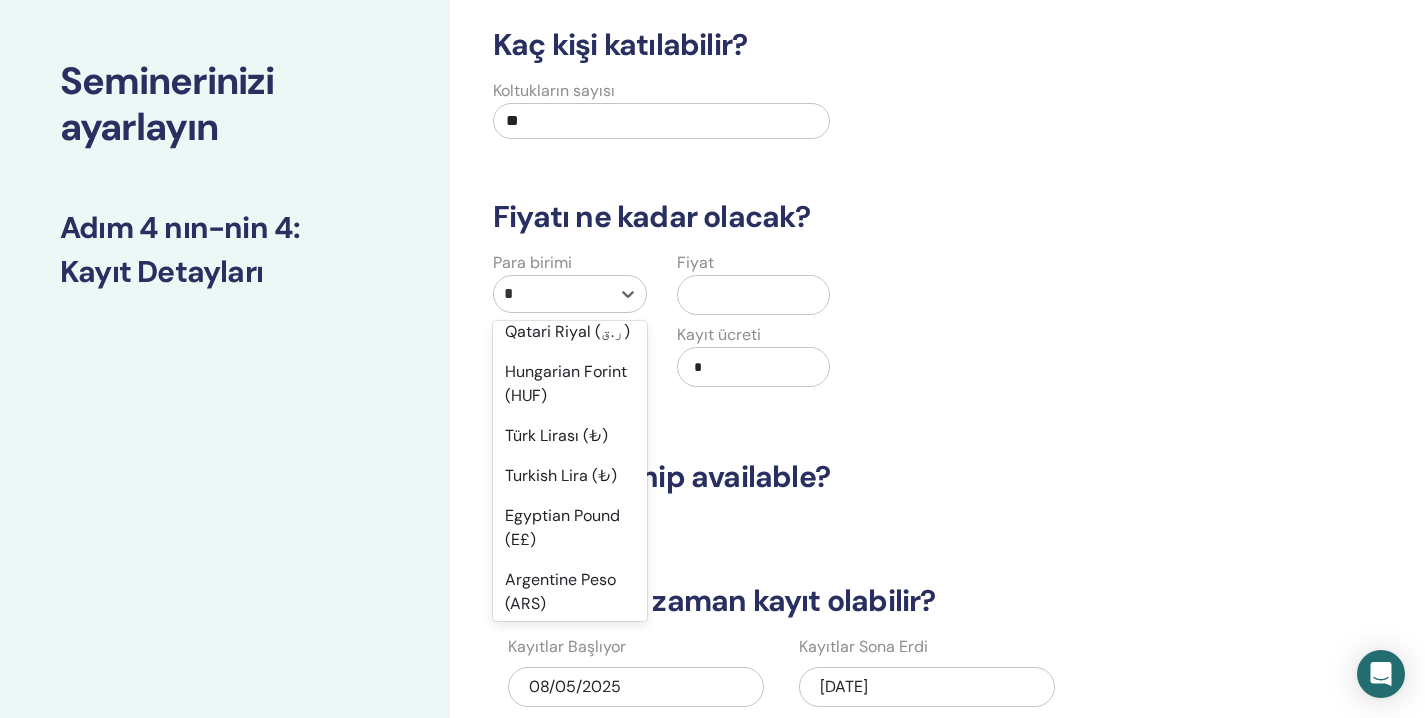 scroll, scrollTop: 261, scrollLeft: 0, axis: vertical 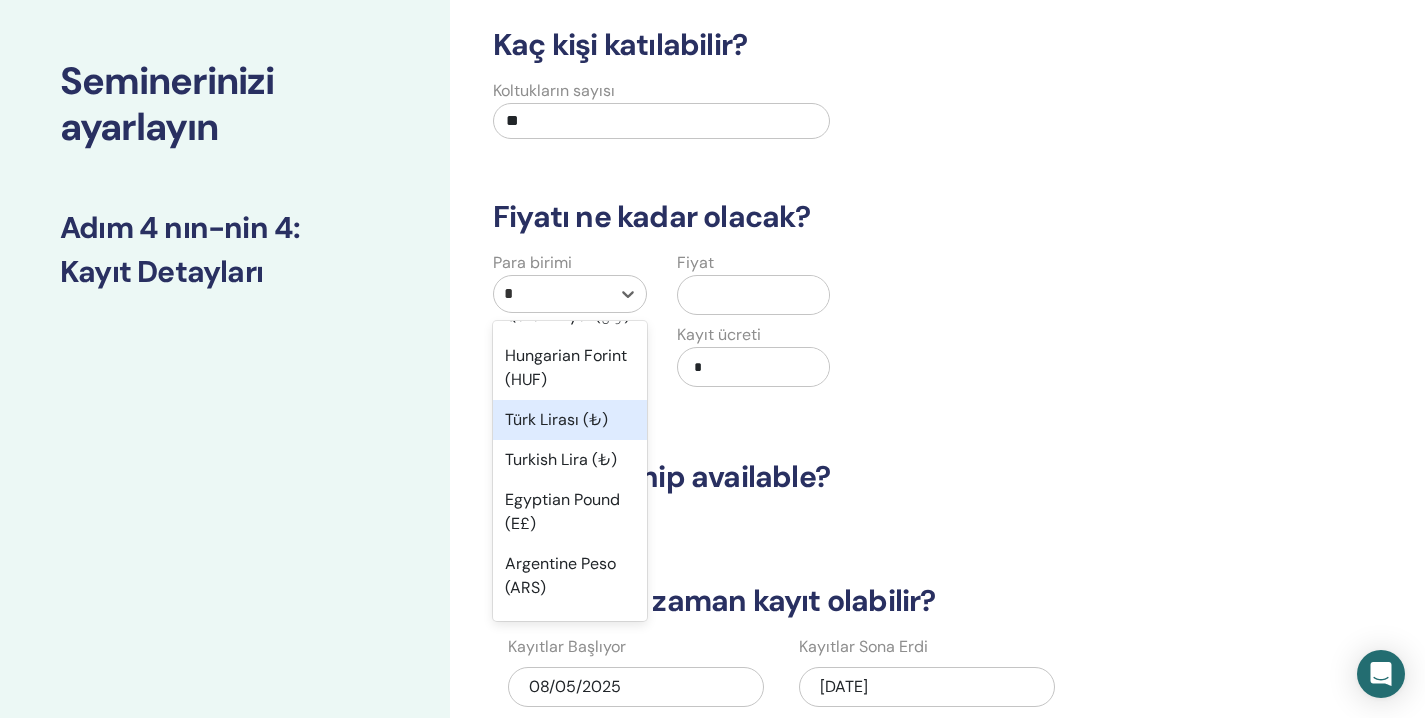 click on "Türk Lirası (₺)" at bounding box center (570, 420) 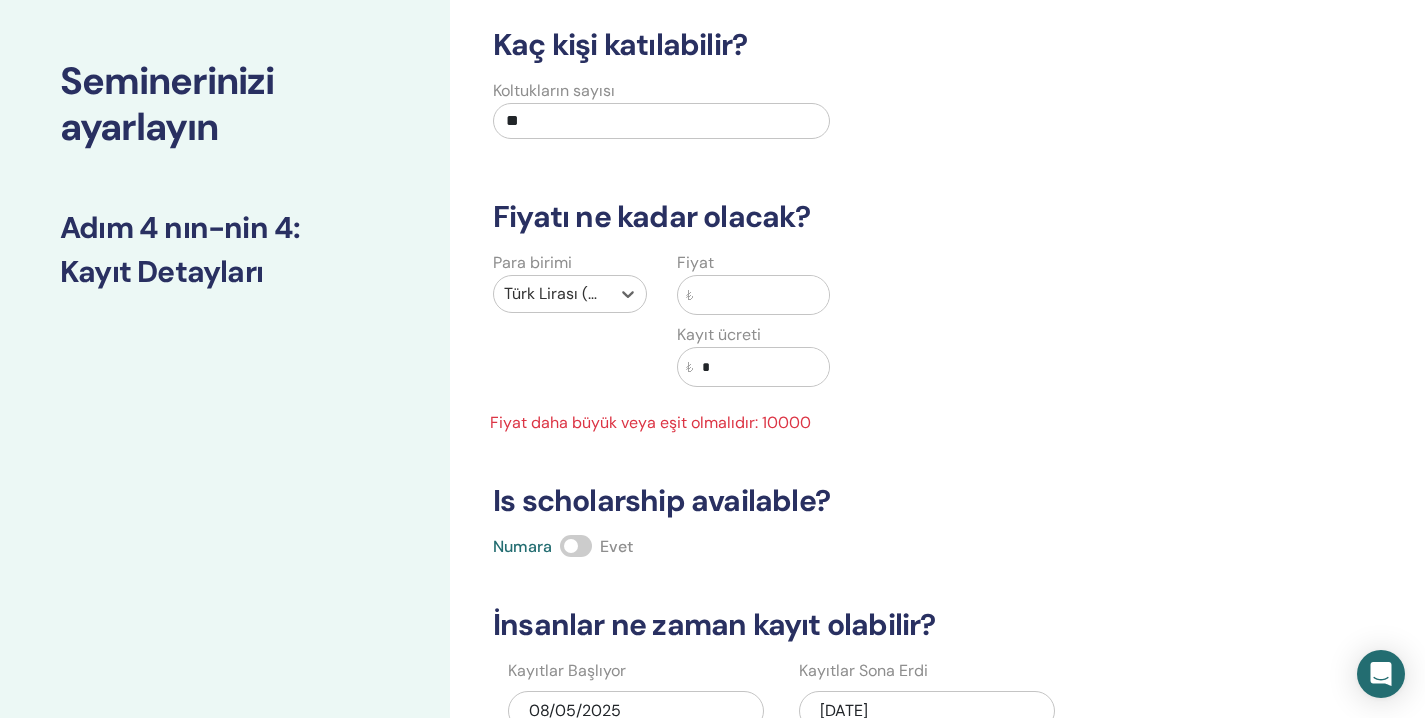 click at bounding box center (762, 295) 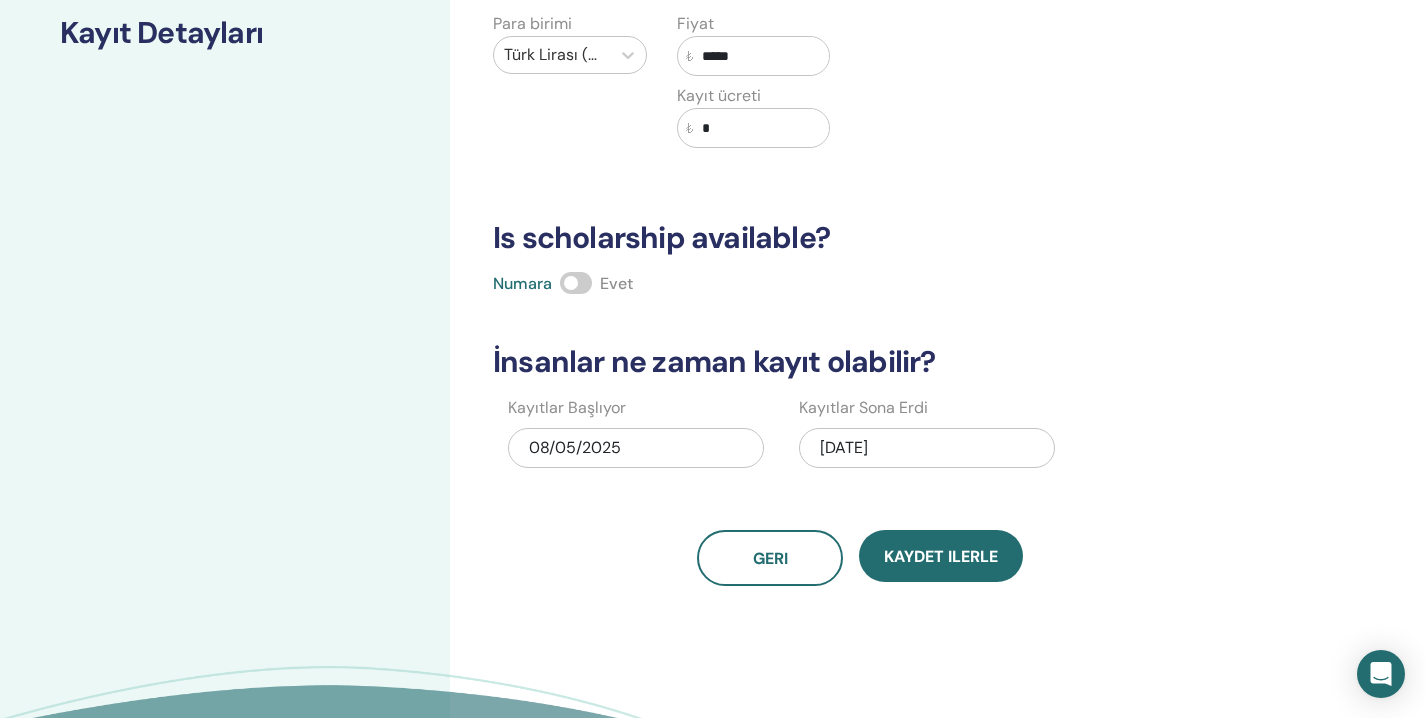 scroll, scrollTop: 326, scrollLeft: 0, axis: vertical 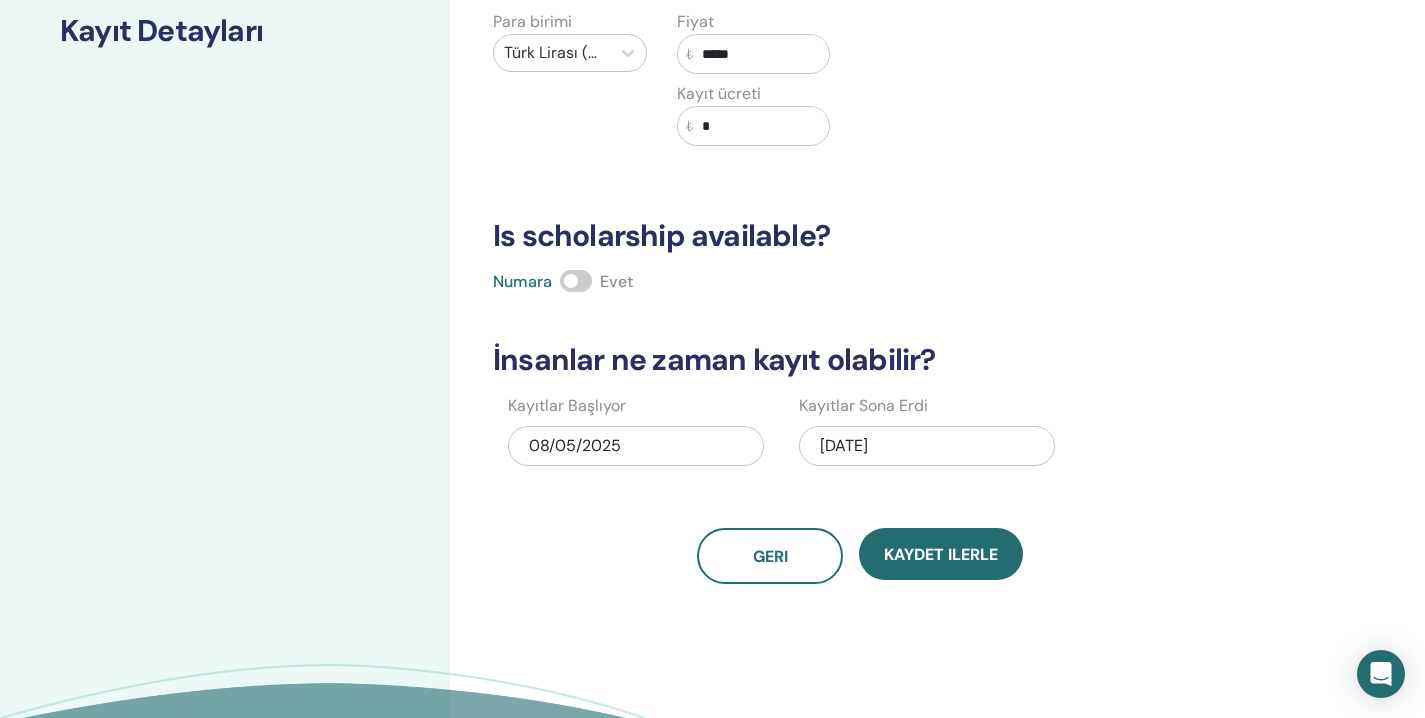 type on "*****" 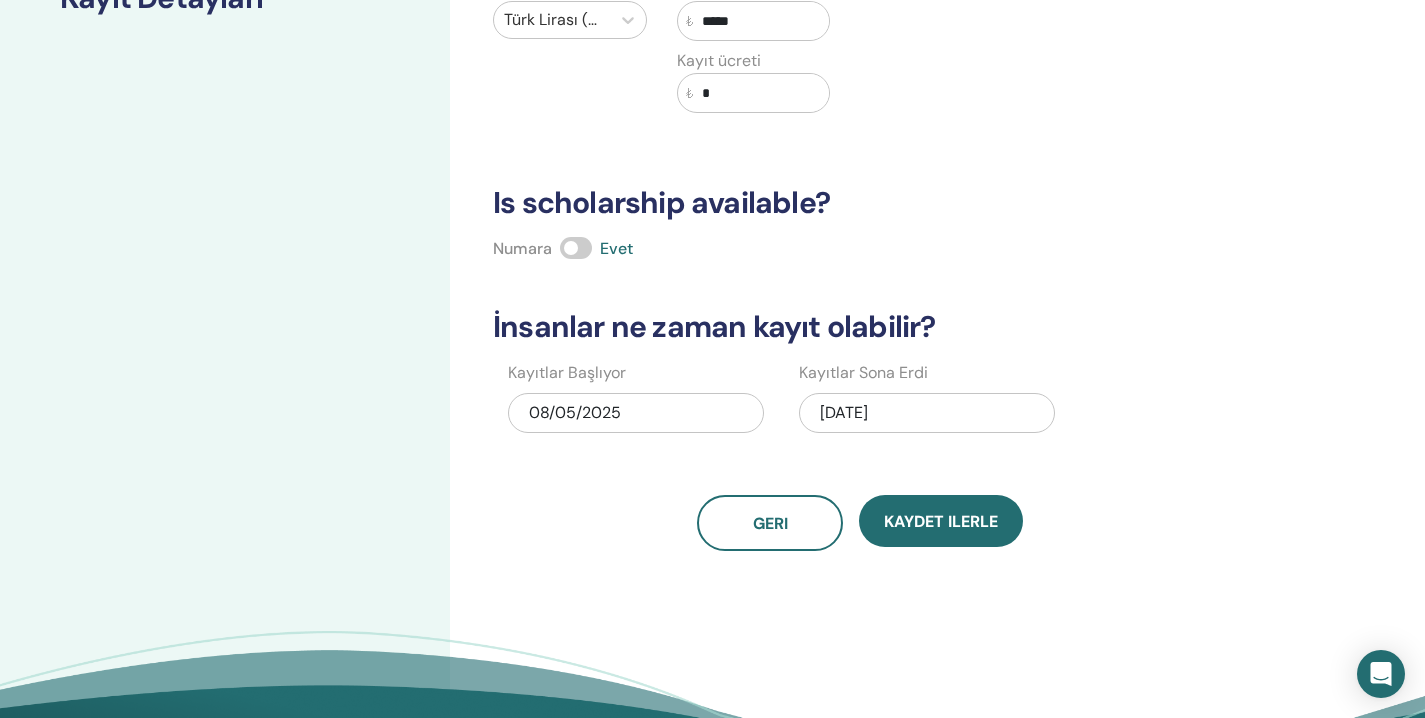 scroll, scrollTop: 360, scrollLeft: 0, axis: vertical 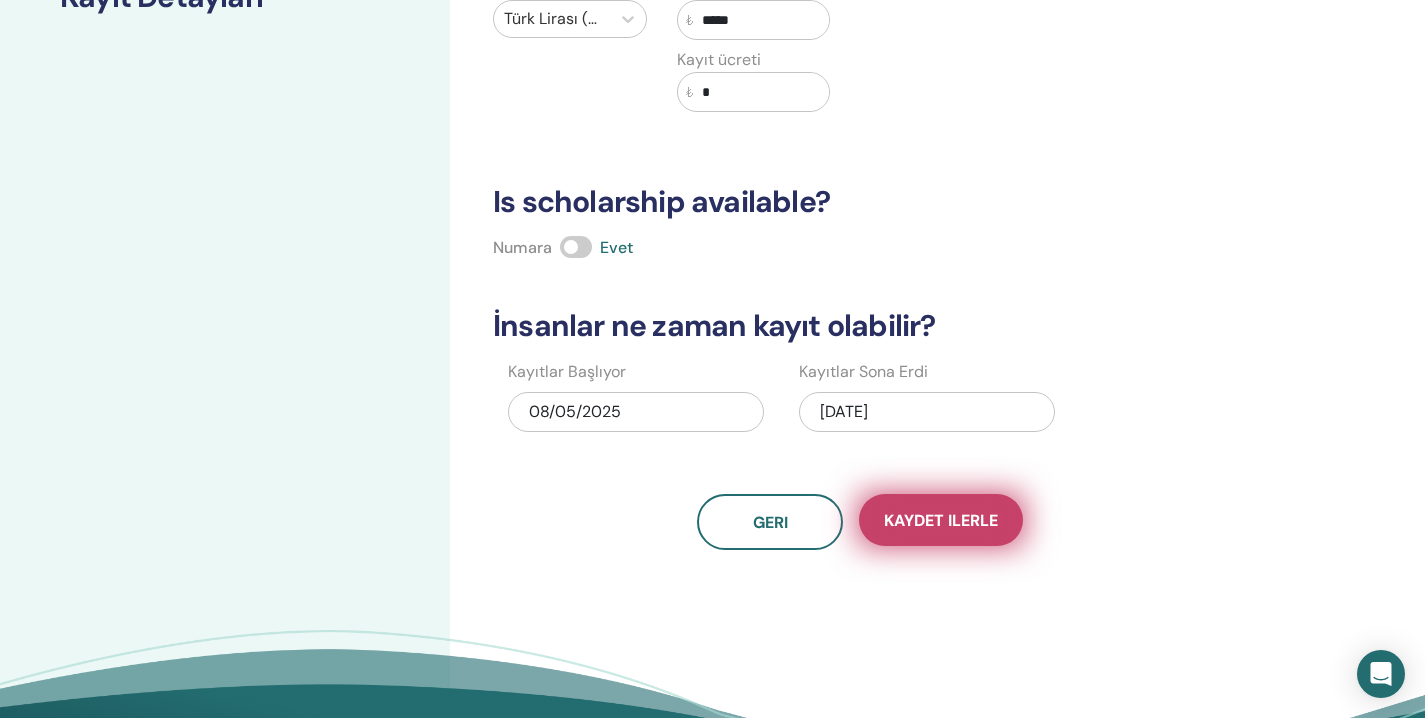 click on "Kaydet ilerle" at bounding box center (941, 520) 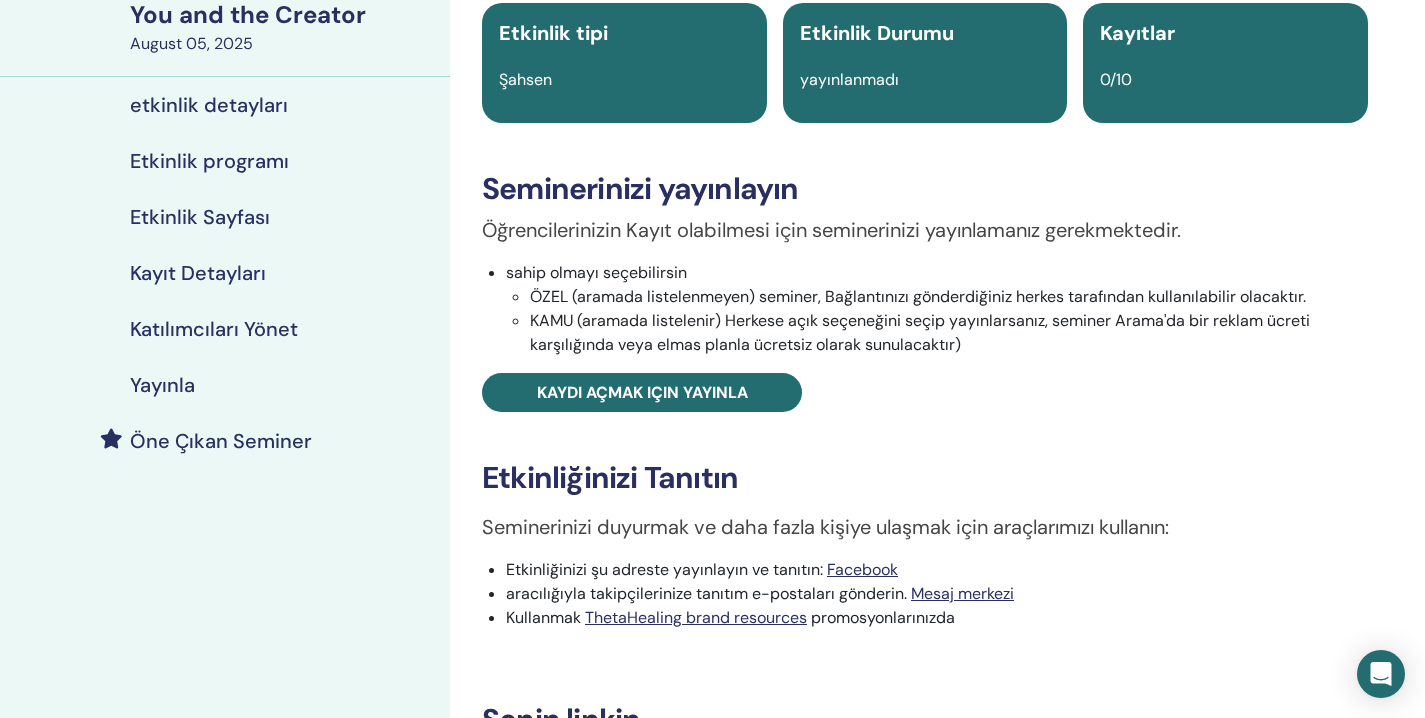 scroll, scrollTop: 168, scrollLeft: 0, axis: vertical 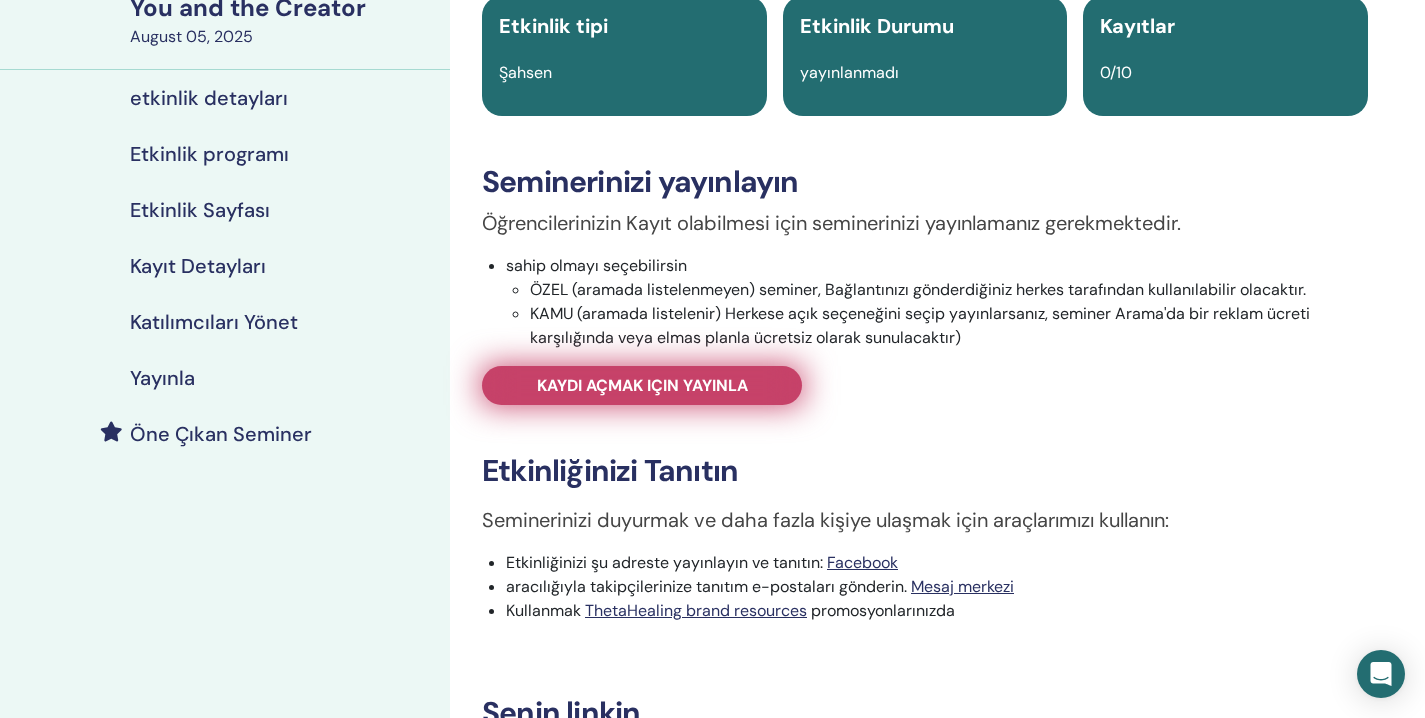 click on "Kaydı açmak için yayınla" at bounding box center (642, 385) 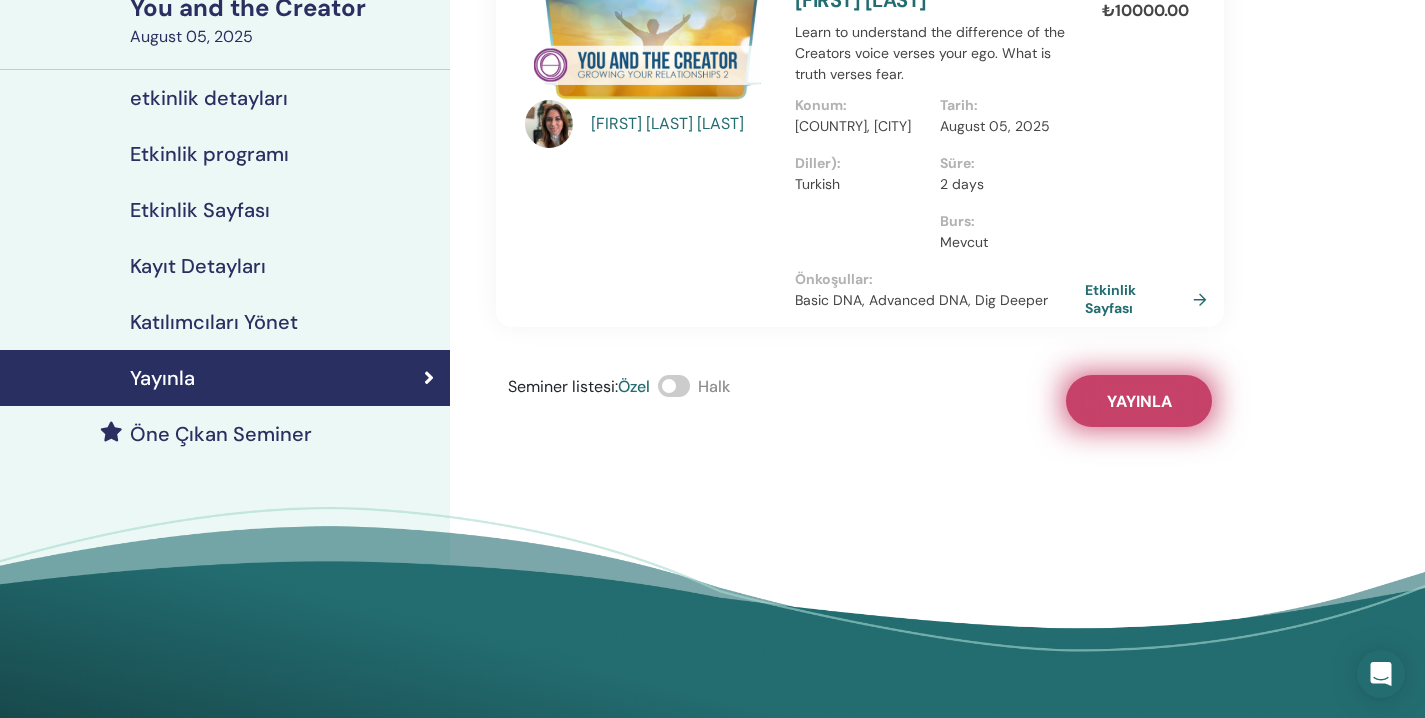 click on "Yayınla" at bounding box center (1139, 401) 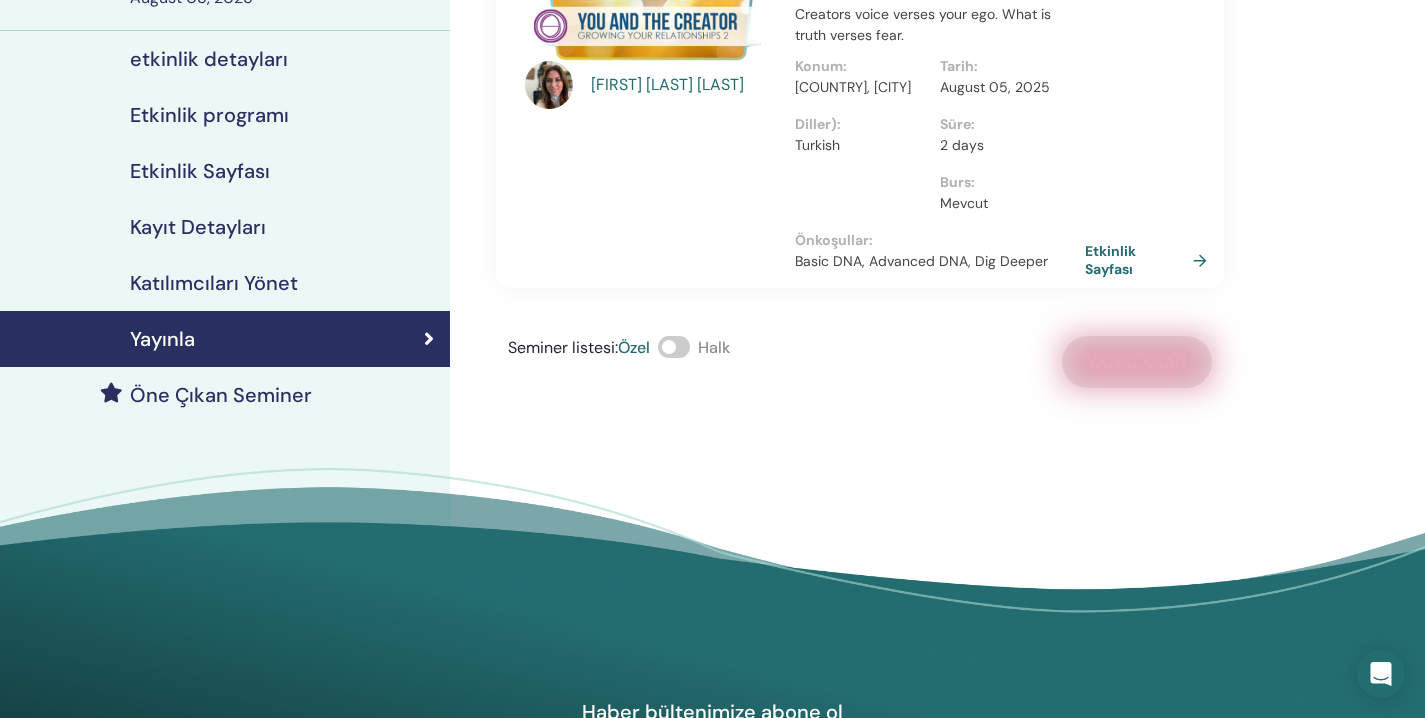 scroll, scrollTop: 212, scrollLeft: 0, axis: vertical 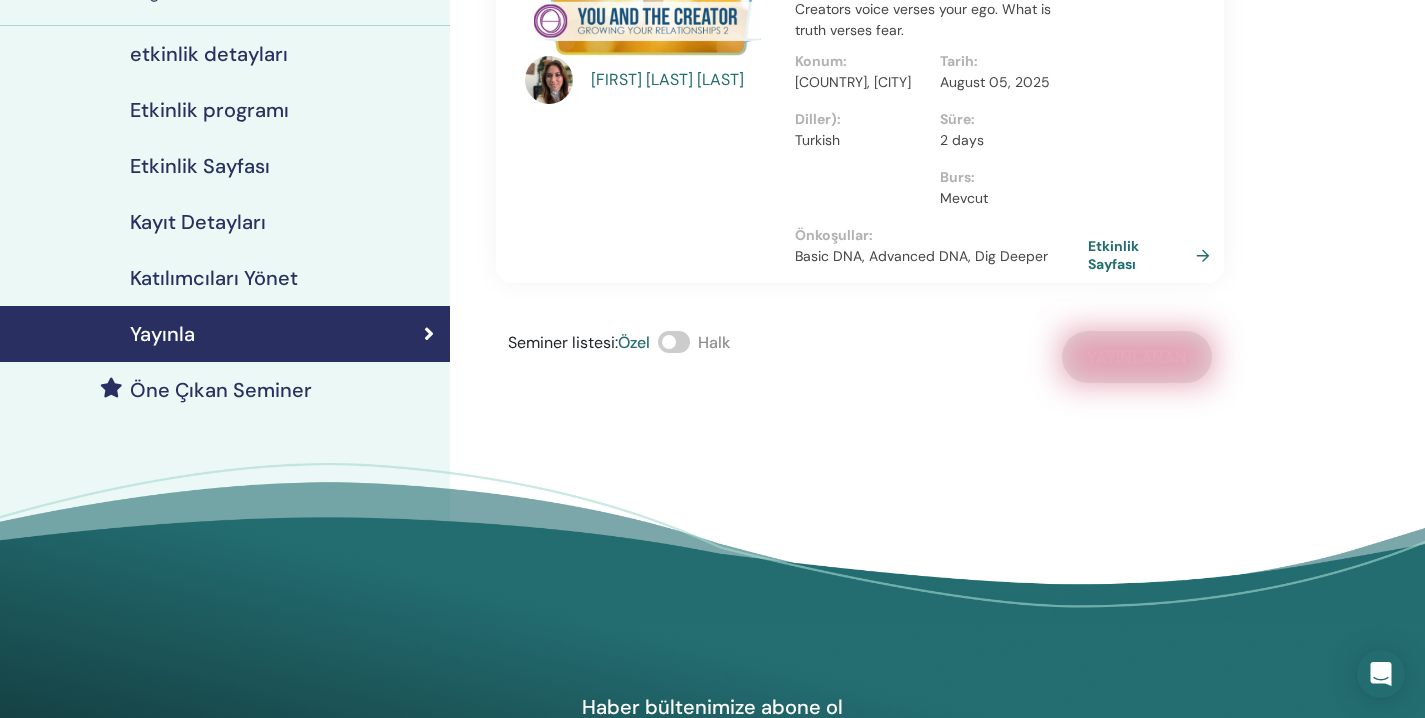 click on "Etkinlik Sayfası" at bounding box center (1153, 255) 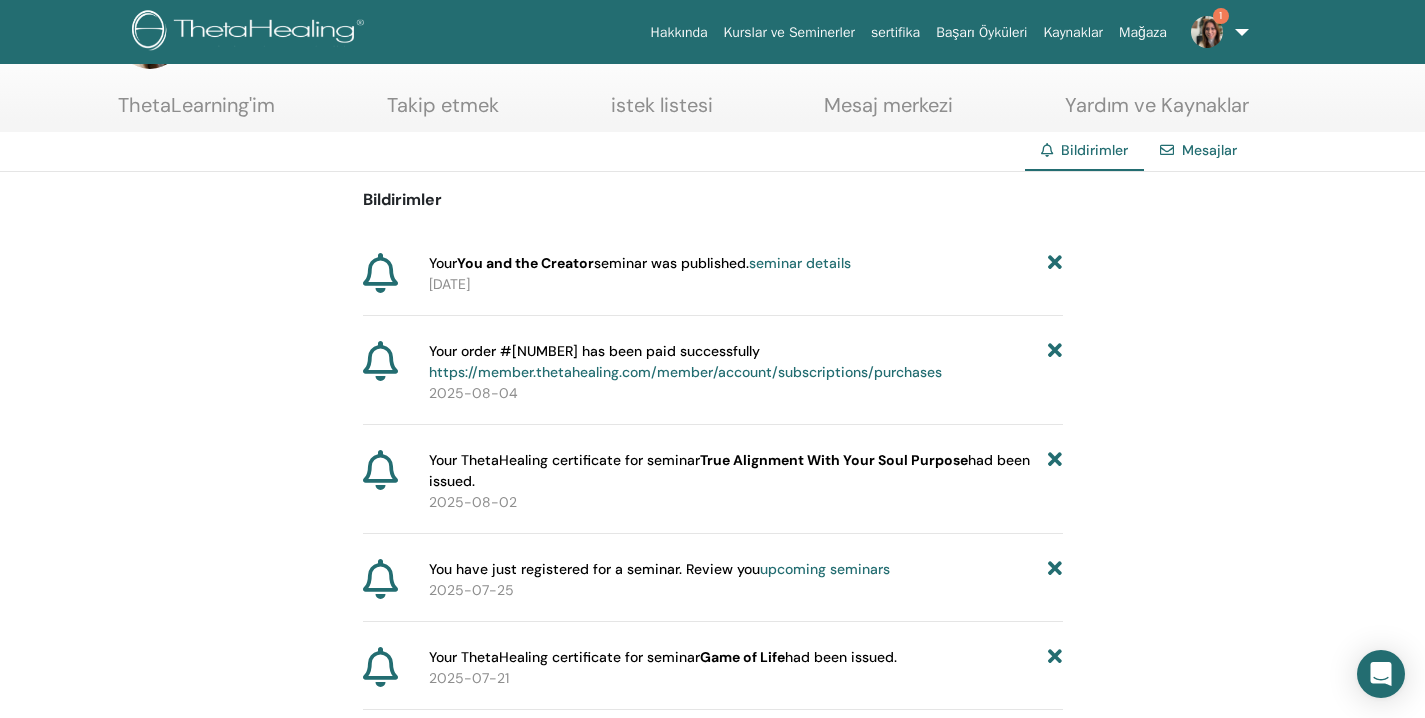 scroll, scrollTop: 95, scrollLeft: 0, axis: vertical 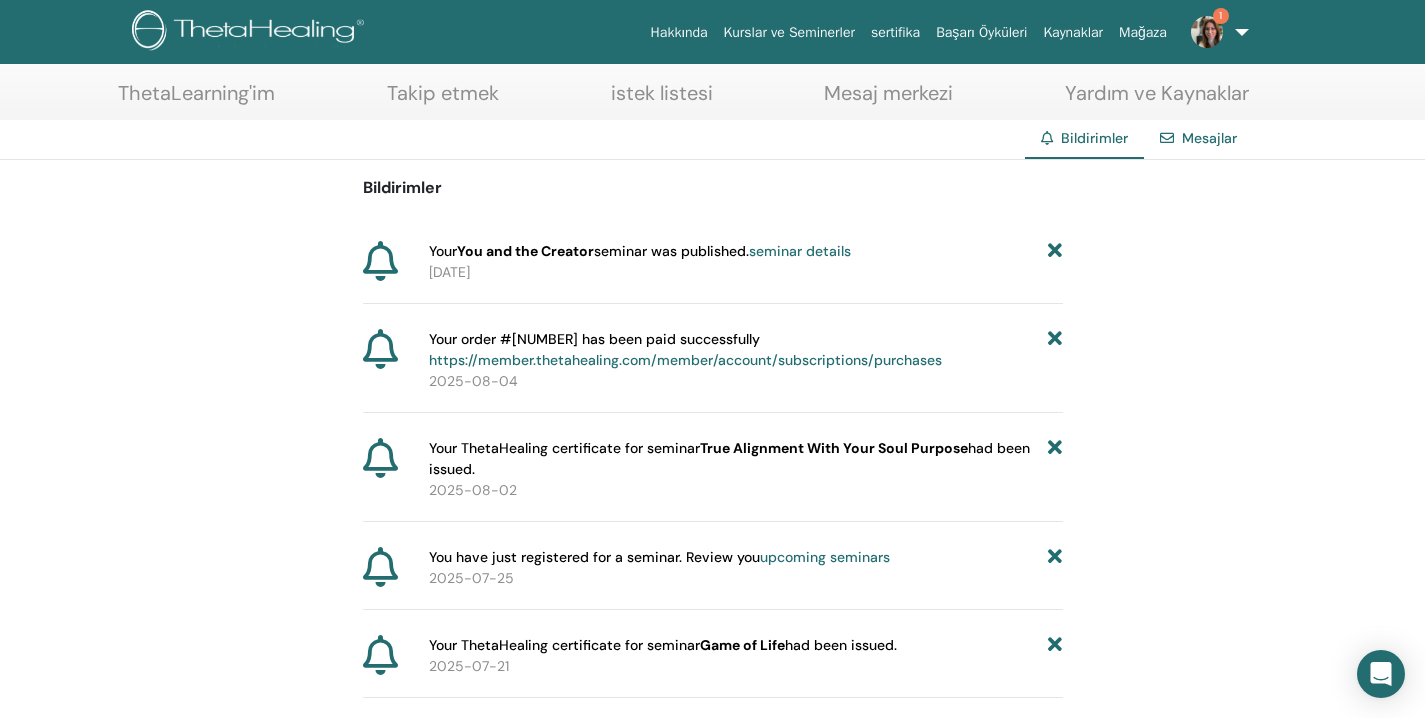 click on "ThetaLearning'im" at bounding box center [196, 100] 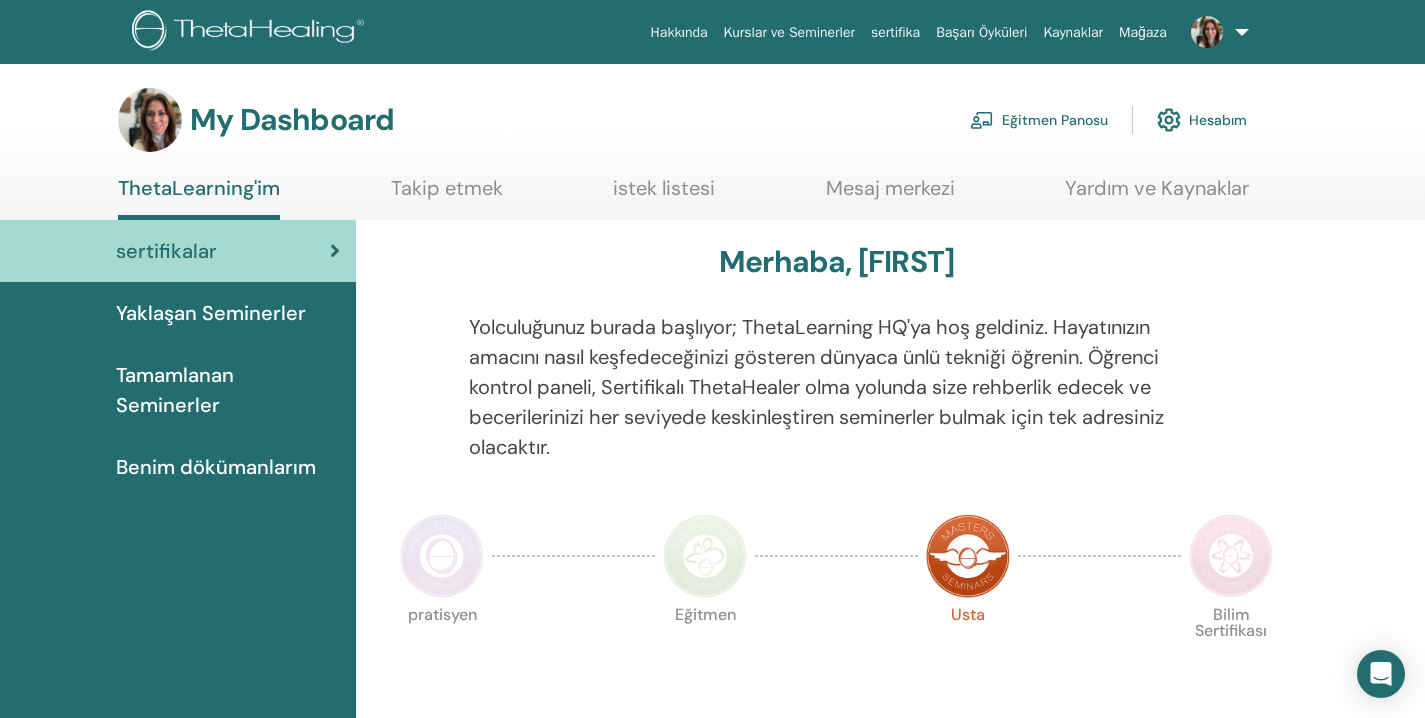 scroll, scrollTop: 0, scrollLeft: 0, axis: both 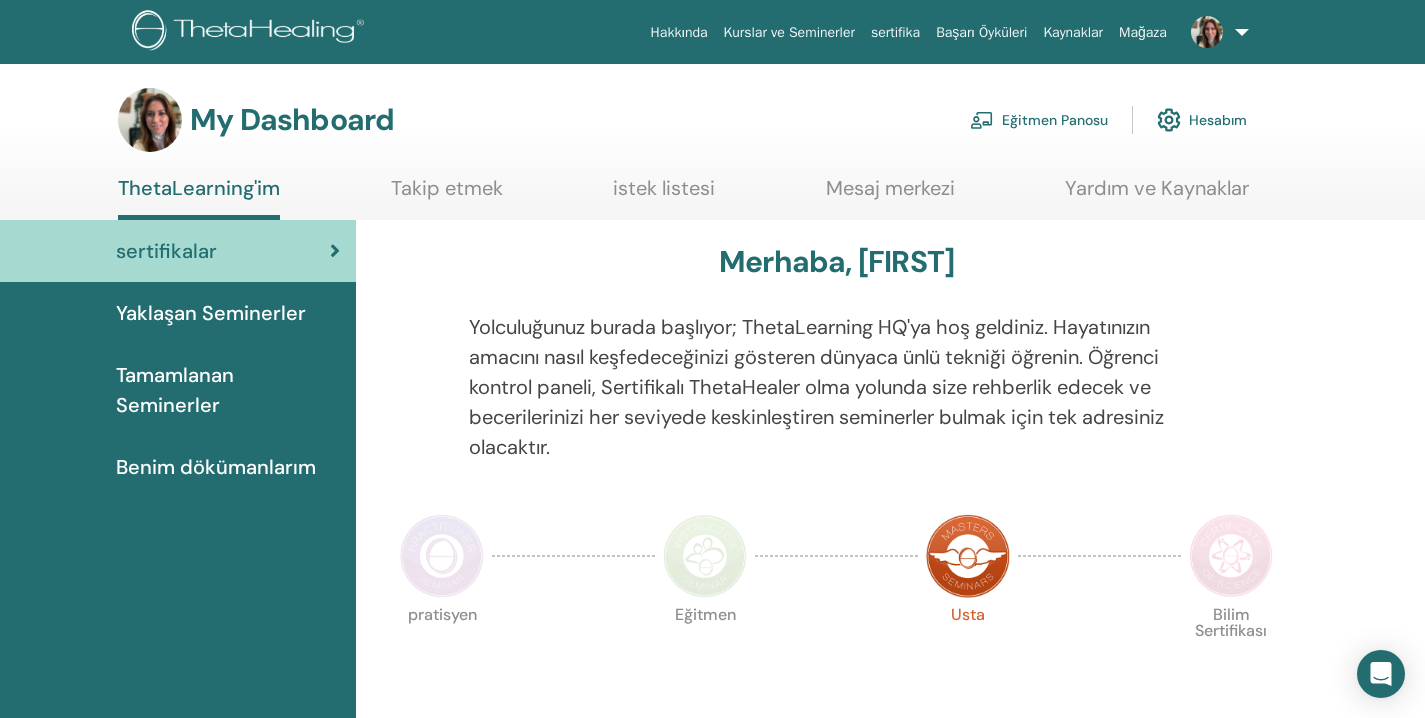 click on "Benim dökümanlarım" at bounding box center [216, 467] 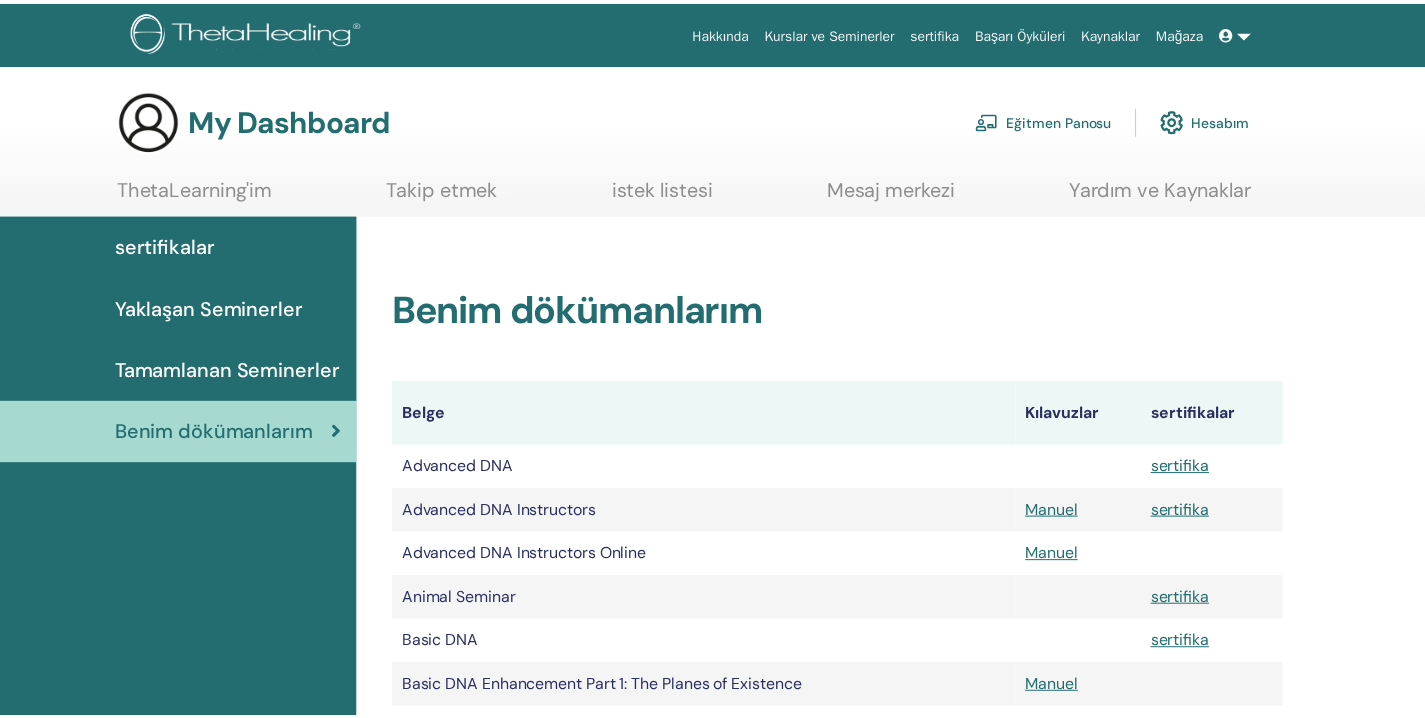 scroll, scrollTop: 0, scrollLeft: 0, axis: both 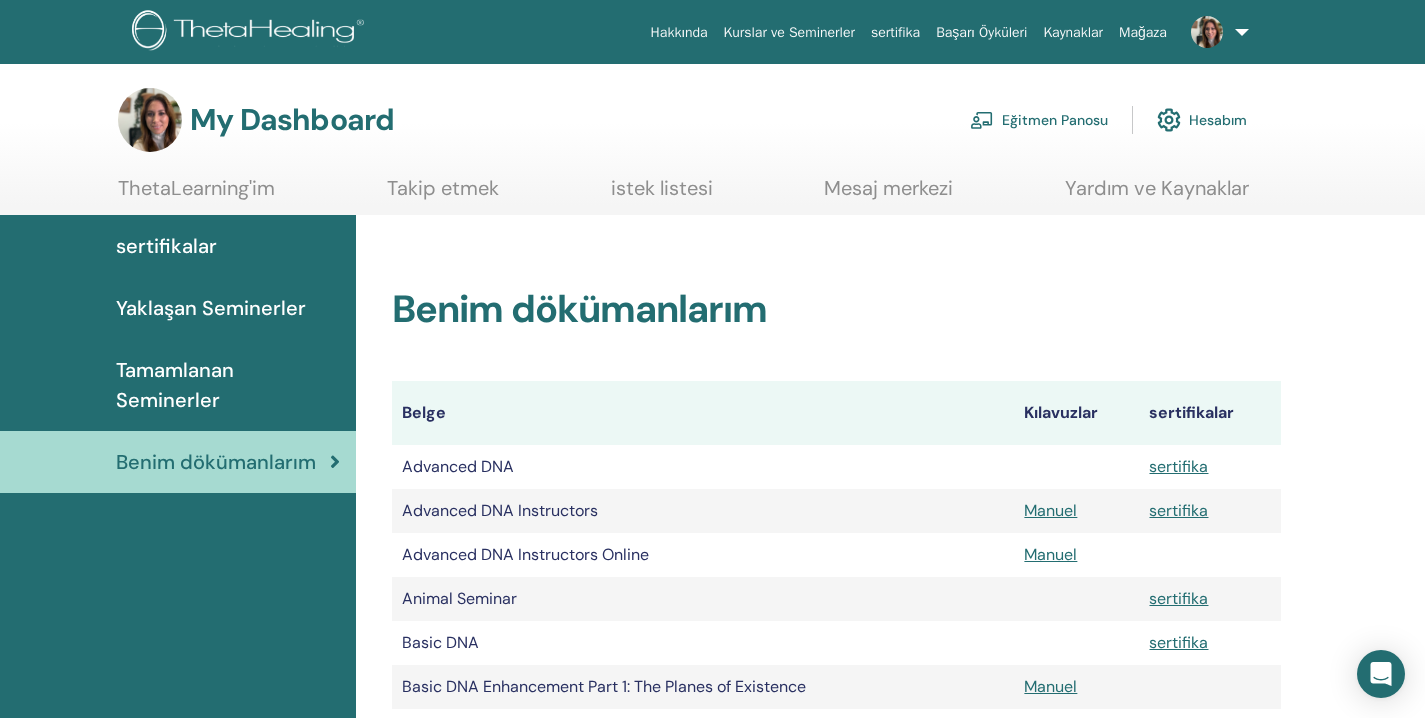 click on "Benim dökümanlarım
Belge
Kılavuzlar
sertifikalar
Advanced DNA
sertifika
Advanced DNA Instructors
Manuel
sertifika
Advanced DNA Instructors Online
Manuel" at bounding box center (890, 1112) 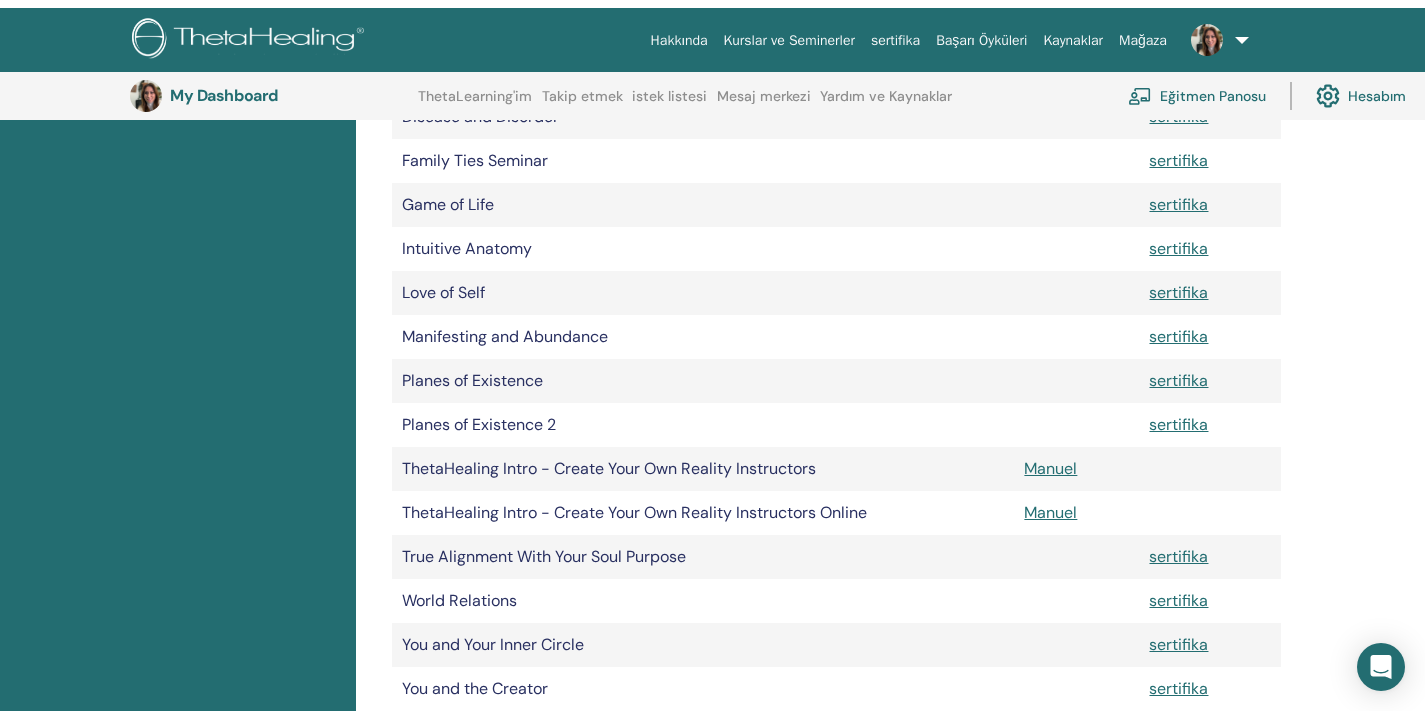scroll, scrollTop: 0, scrollLeft: 0, axis: both 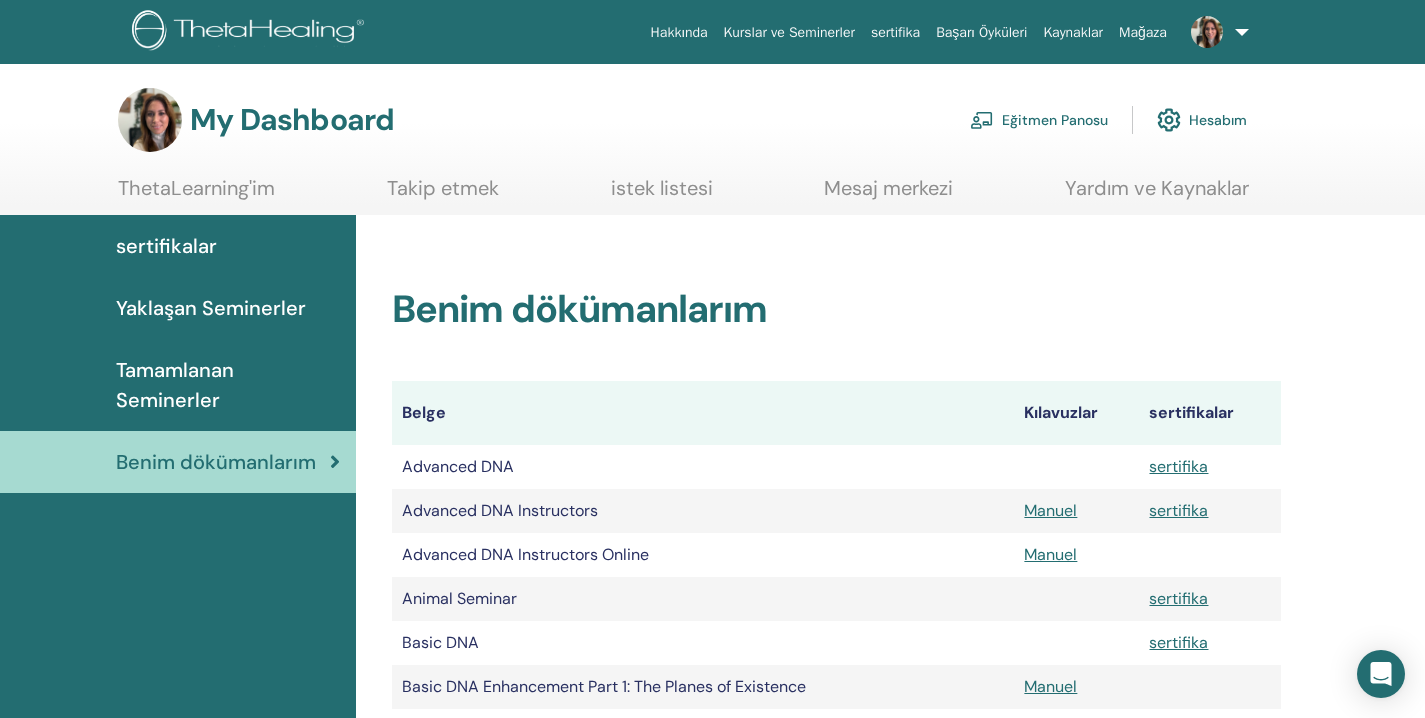 click on "Eğitmen Panosu" at bounding box center (1039, 120) 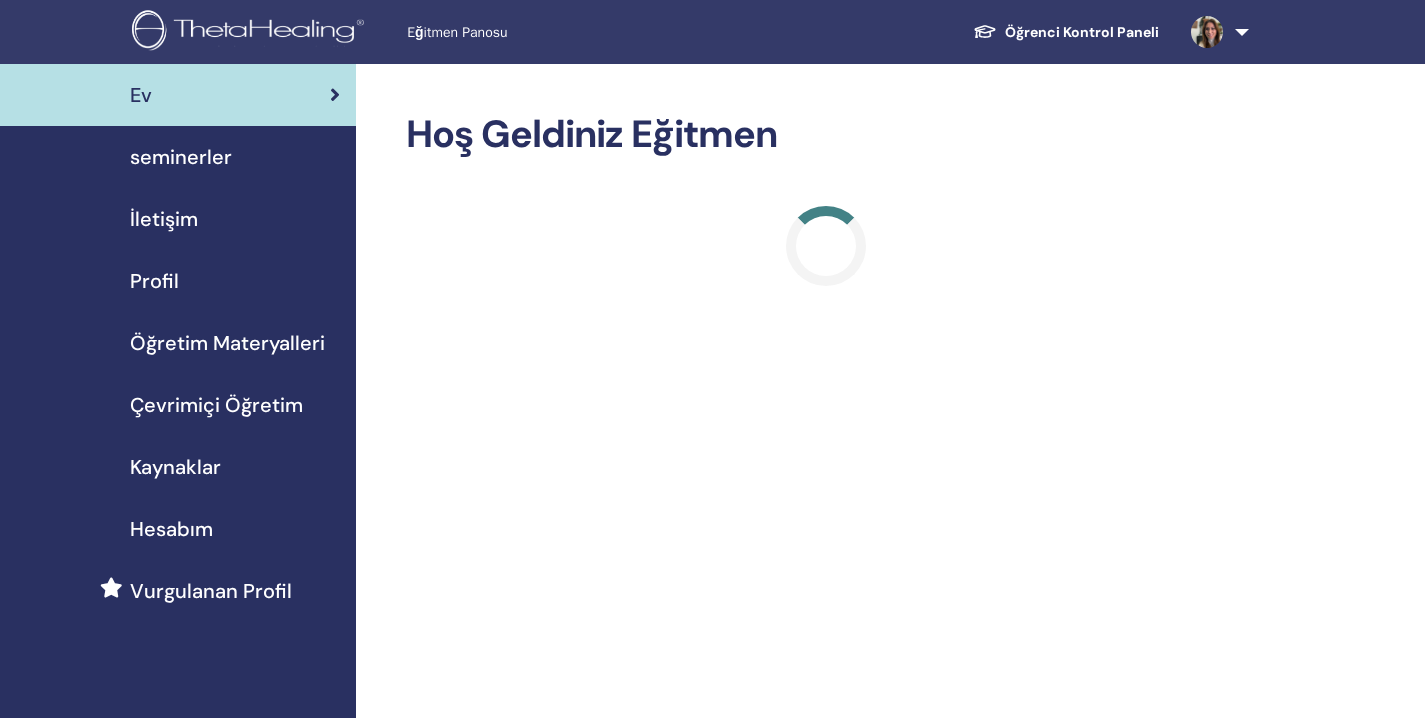scroll, scrollTop: 0, scrollLeft: 0, axis: both 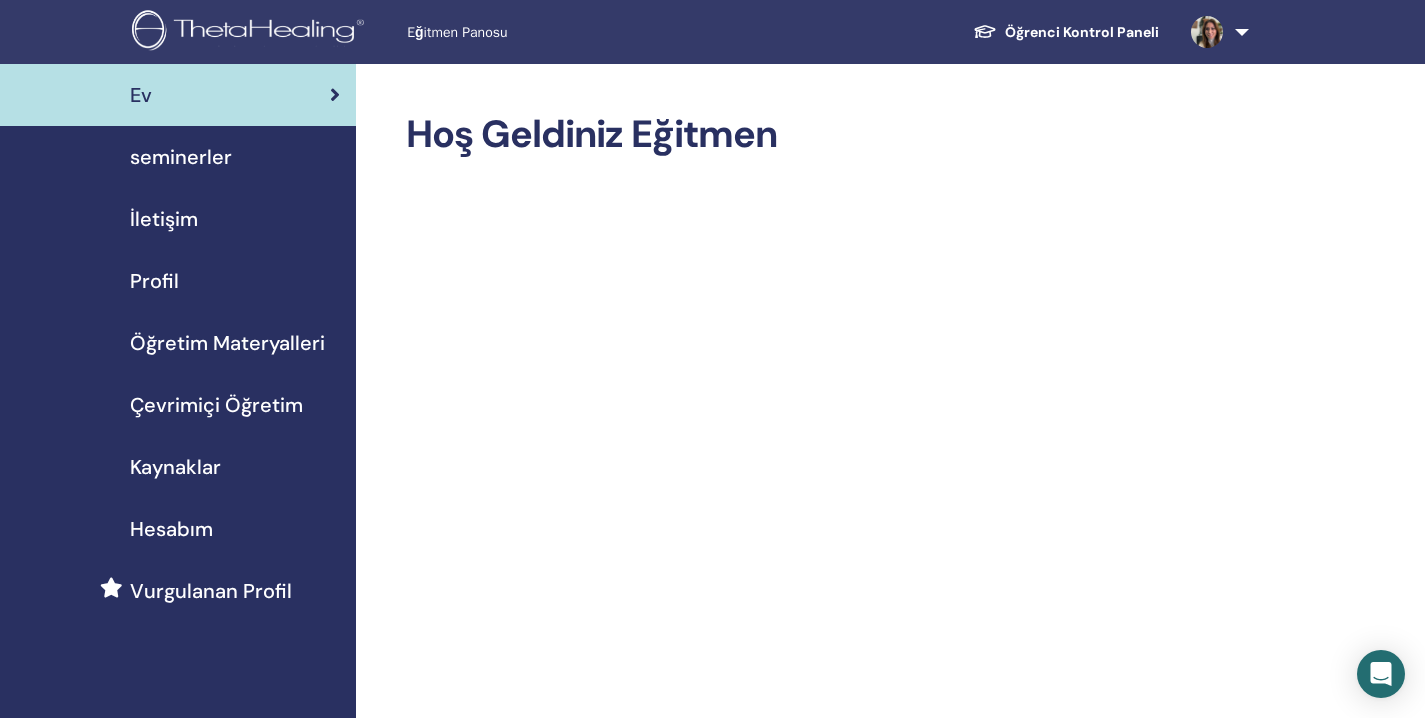 click on "Çevrimiçi Öğretim" at bounding box center [216, 405] 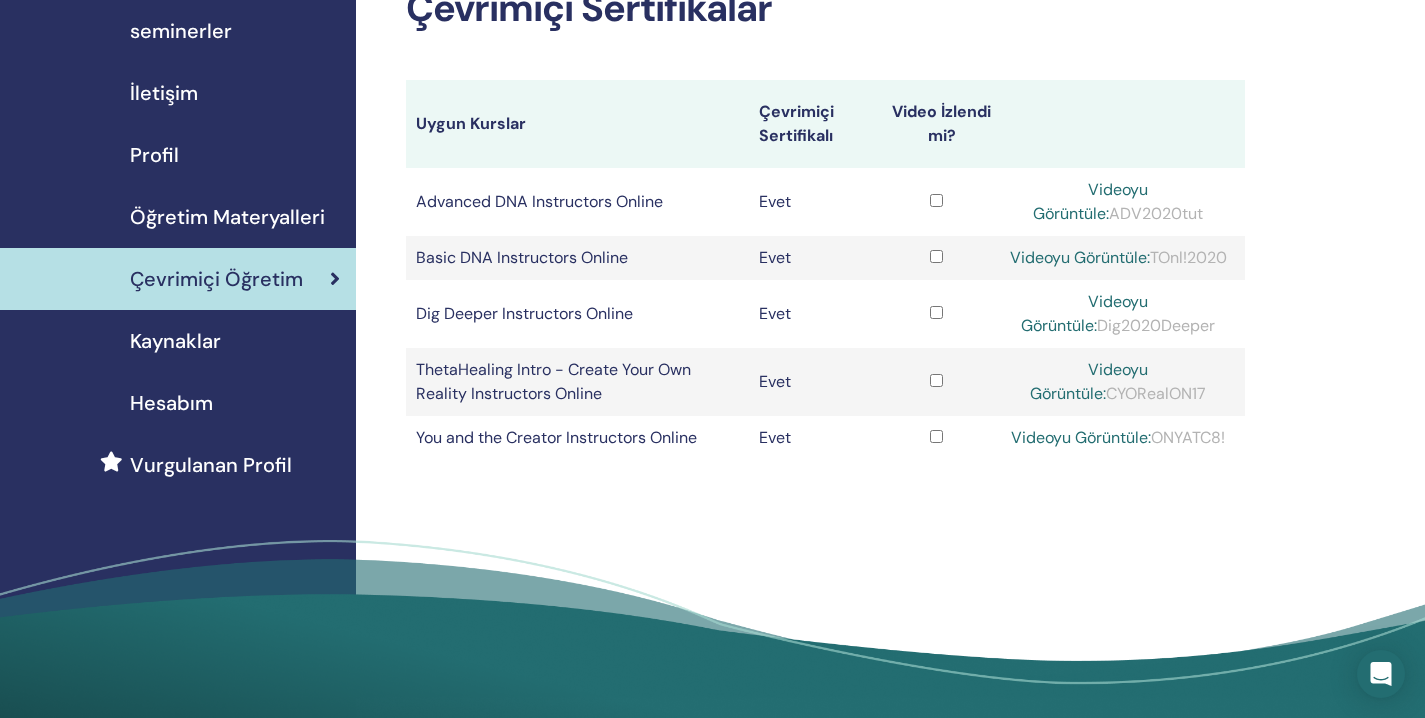 scroll, scrollTop: 132, scrollLeft: 0, axis: vertical 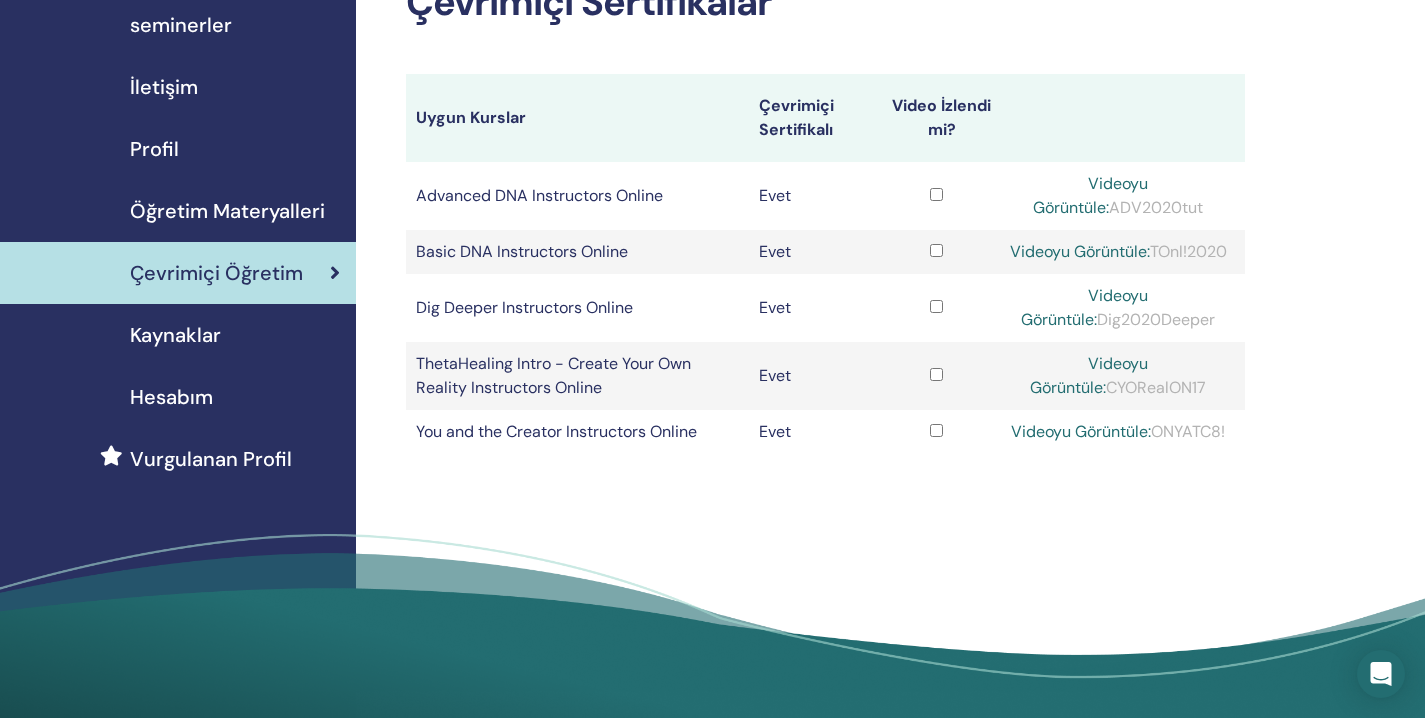 click on "Öğretim Materyalleri" at bounding box center (227, 211) 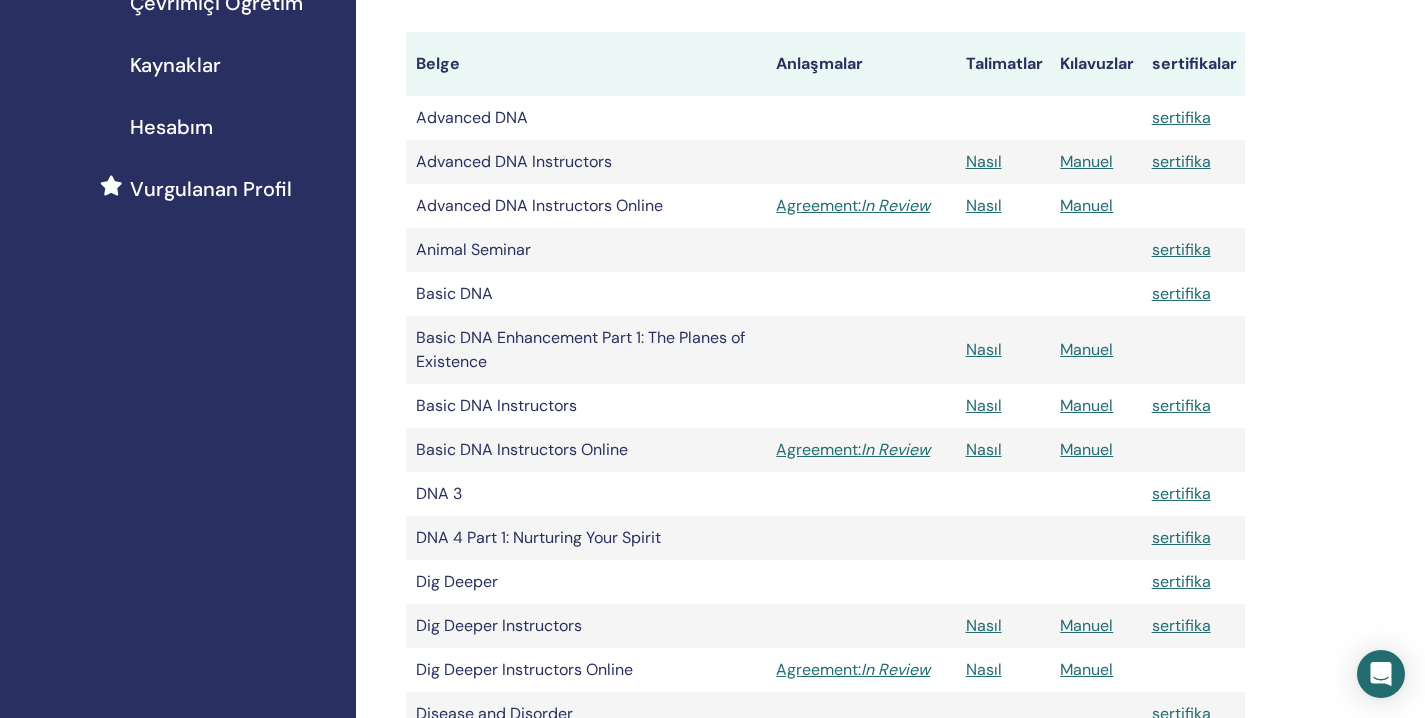 scroll, scrollTop: 408, scrollLeft: 0, axis: vertical 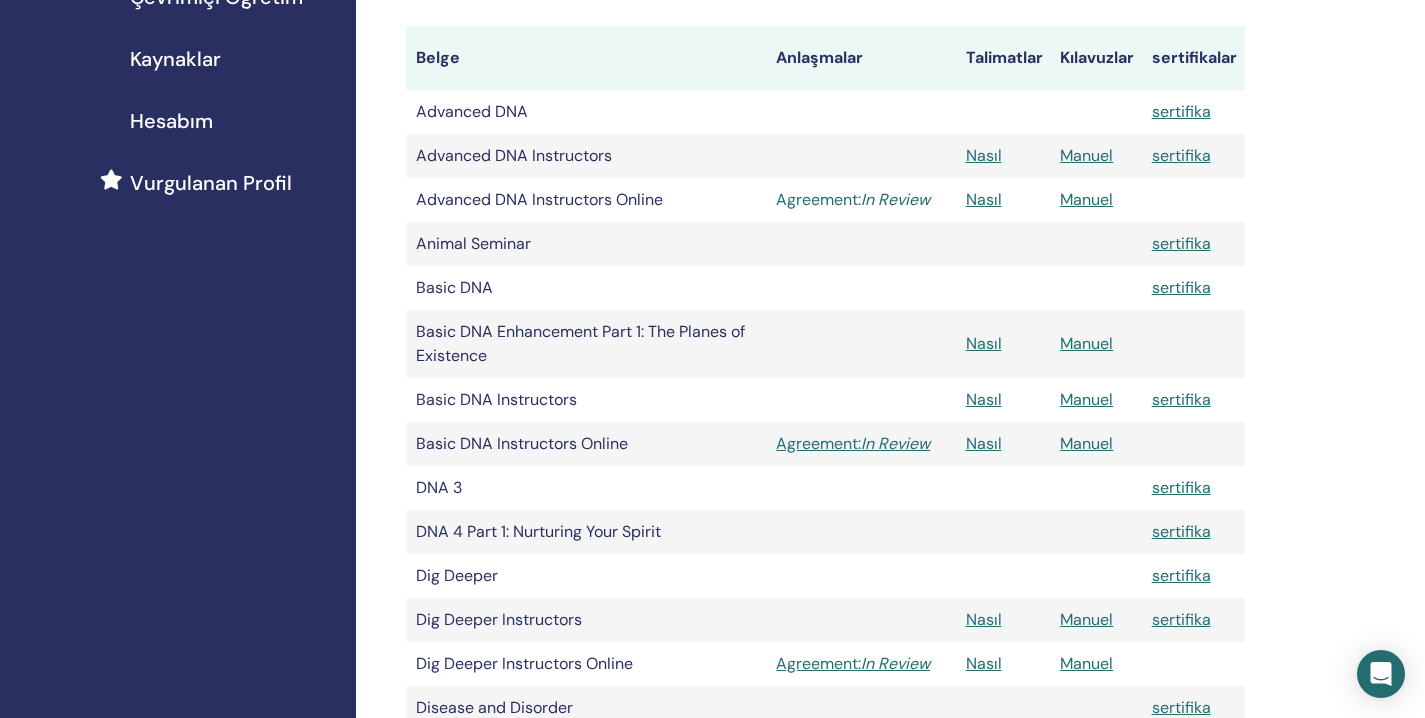 click on "In Review" at bounding box center (895, 199) 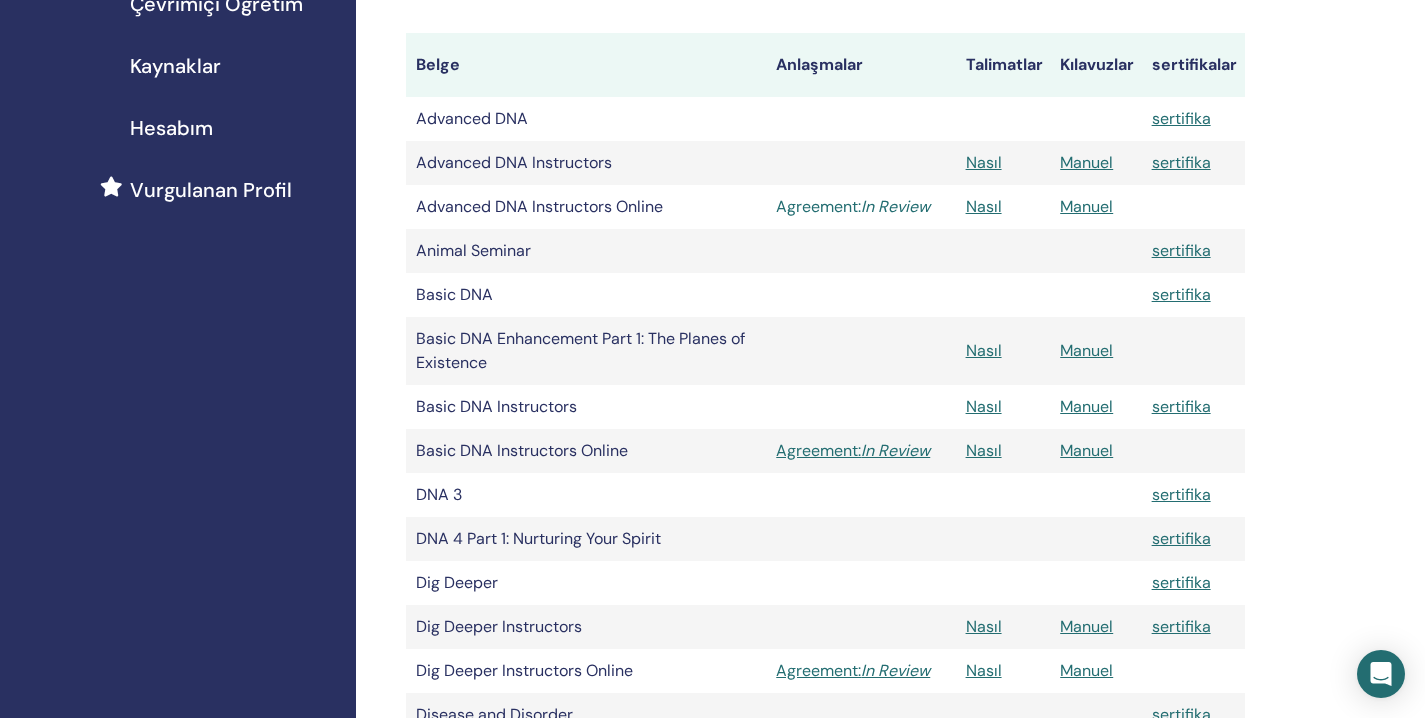 scroll, scrollTop: 398, scrollLeft: 0, axis: vertical 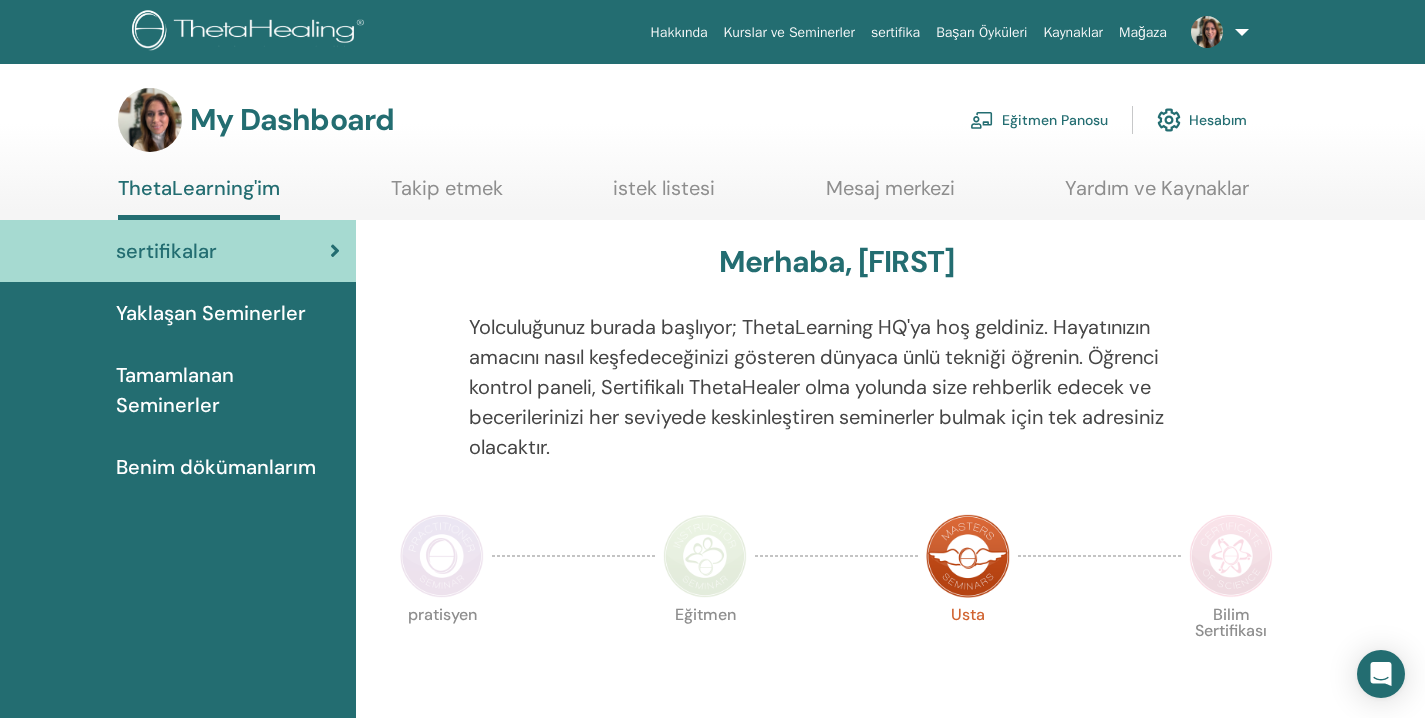 click on "My Dashboard
Eğitmen Panosu
Hesabım" at bounding box center [747, 120] 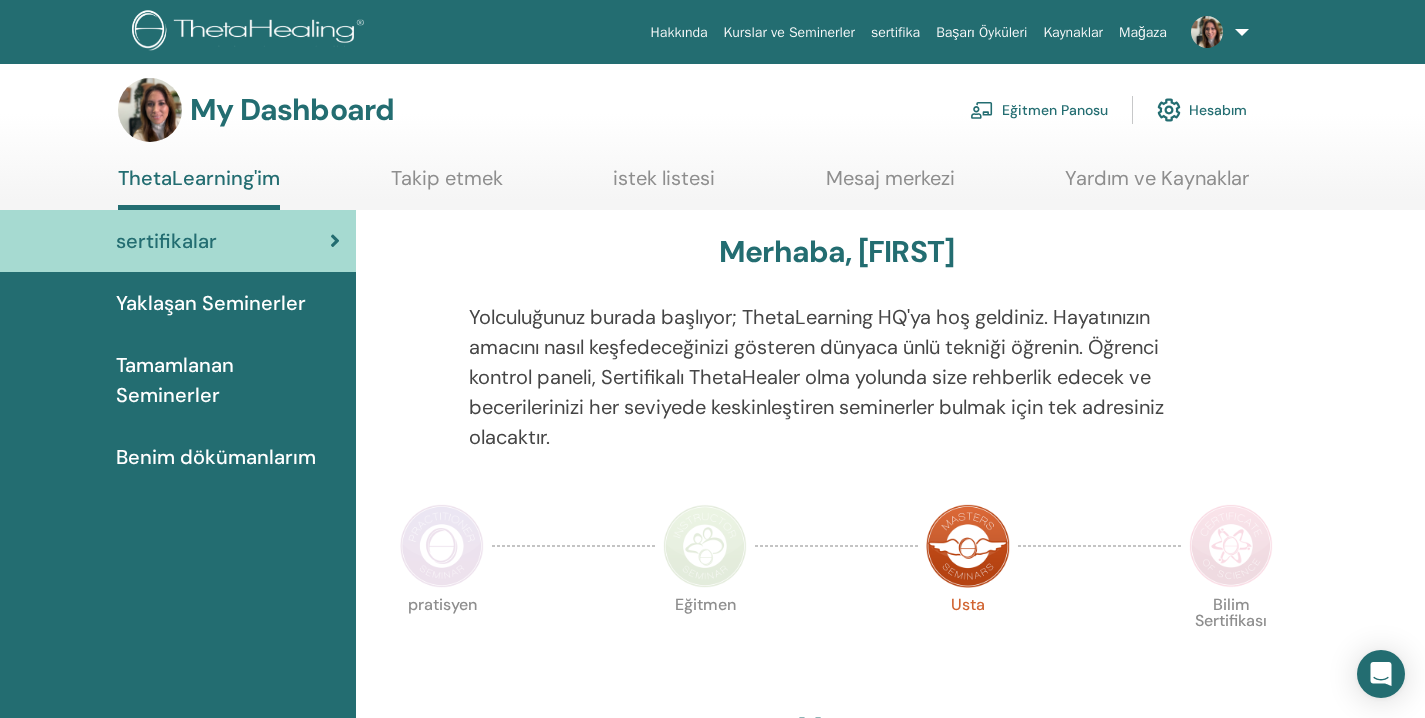 scroll, scrollTop: 5, scrollLeft: 0, axis: vertical 